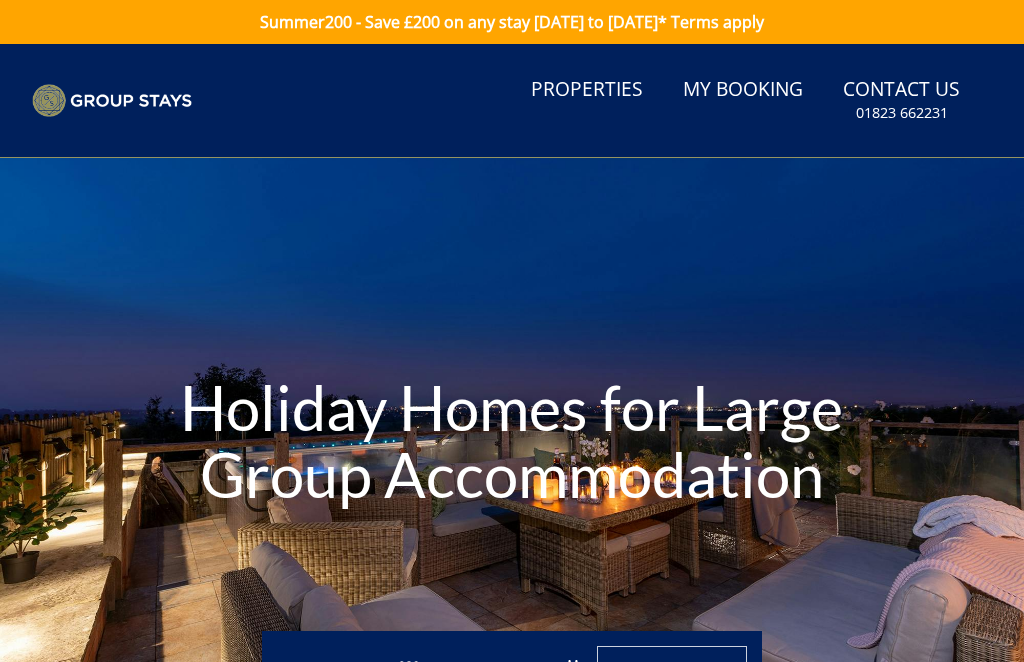 scroll, scrollTop: 0, scrollLeft: 0, axis: both 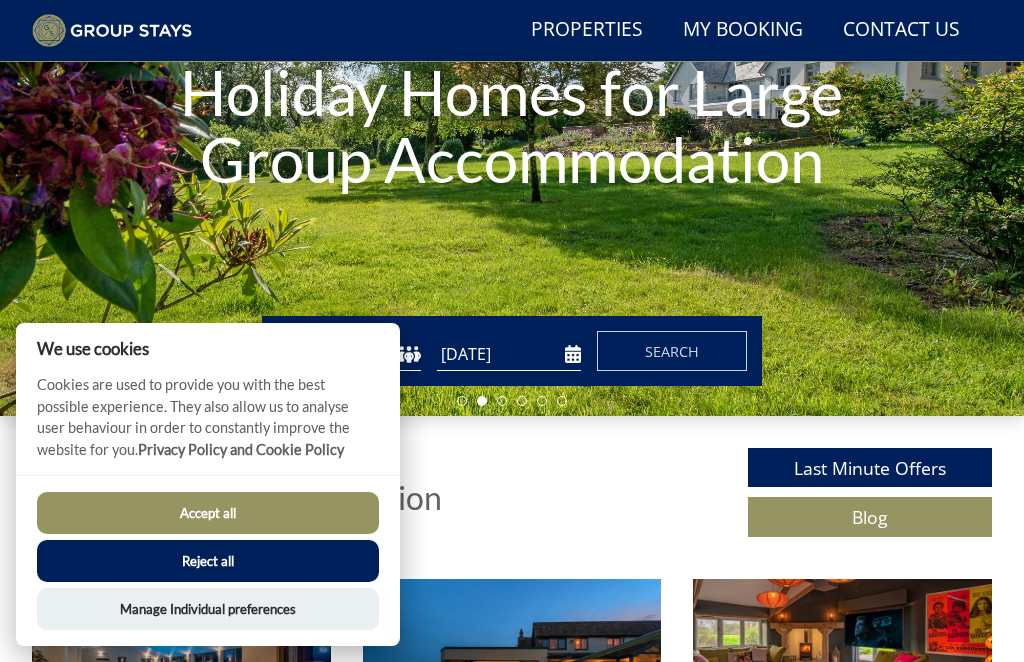 click on "Accept all" at bounding box center [208, 513] 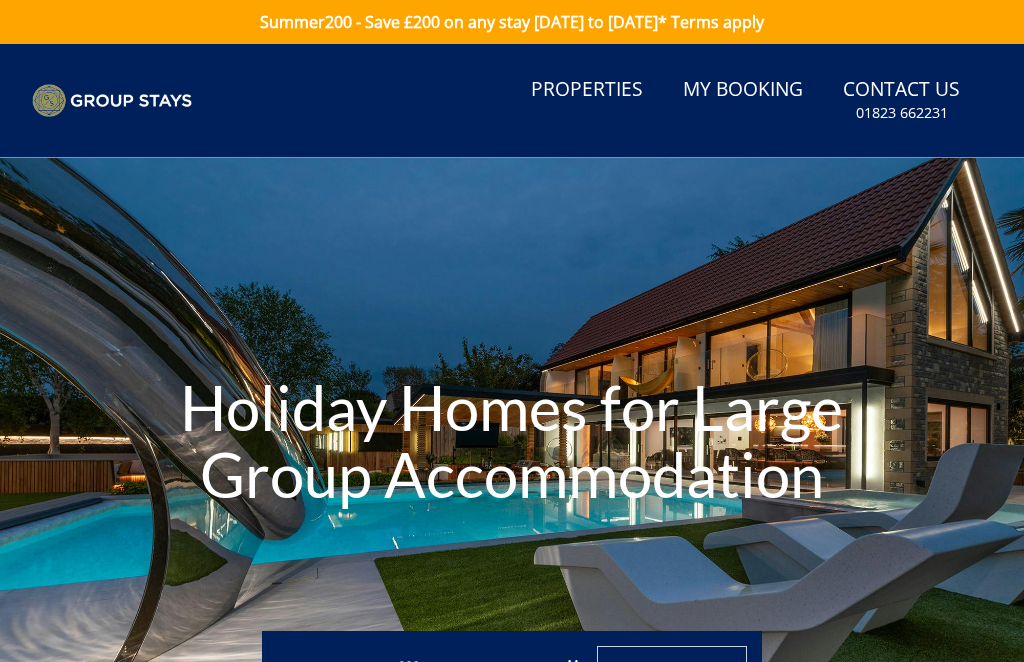 scroll, scrollTop: 0, scrollLeft: 0, axis: both 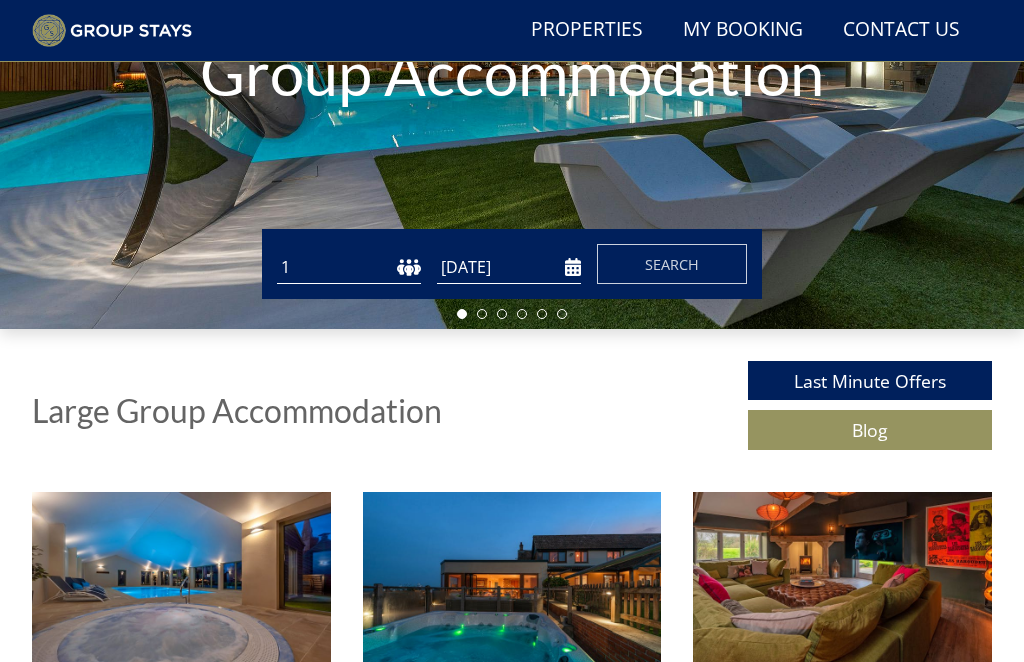 click on "[DATE]" at bounding box center (509, 268) 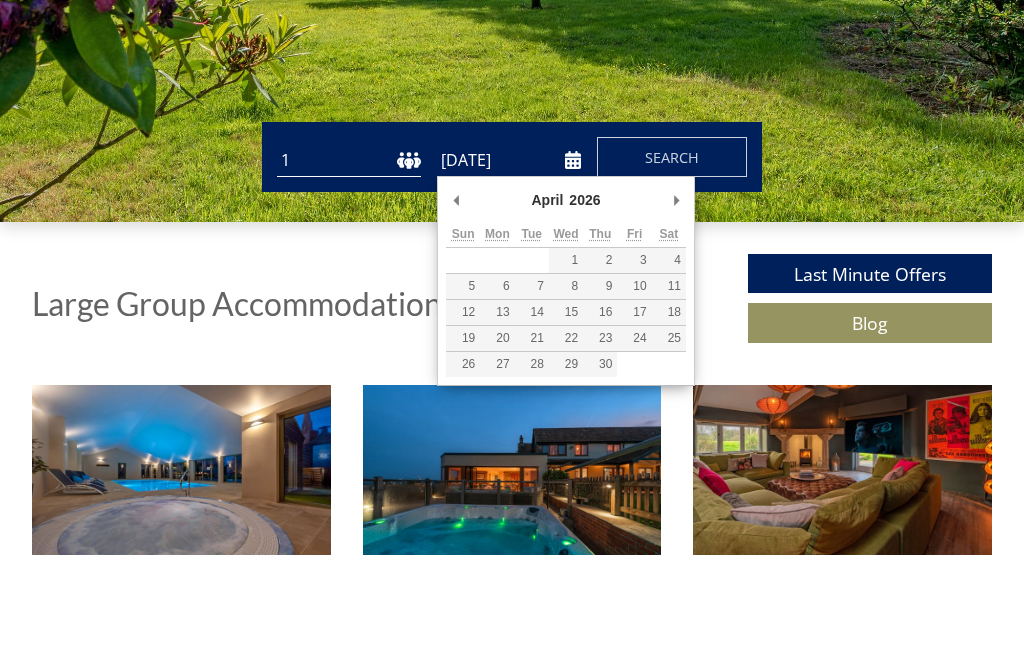 type on "[DATE]" 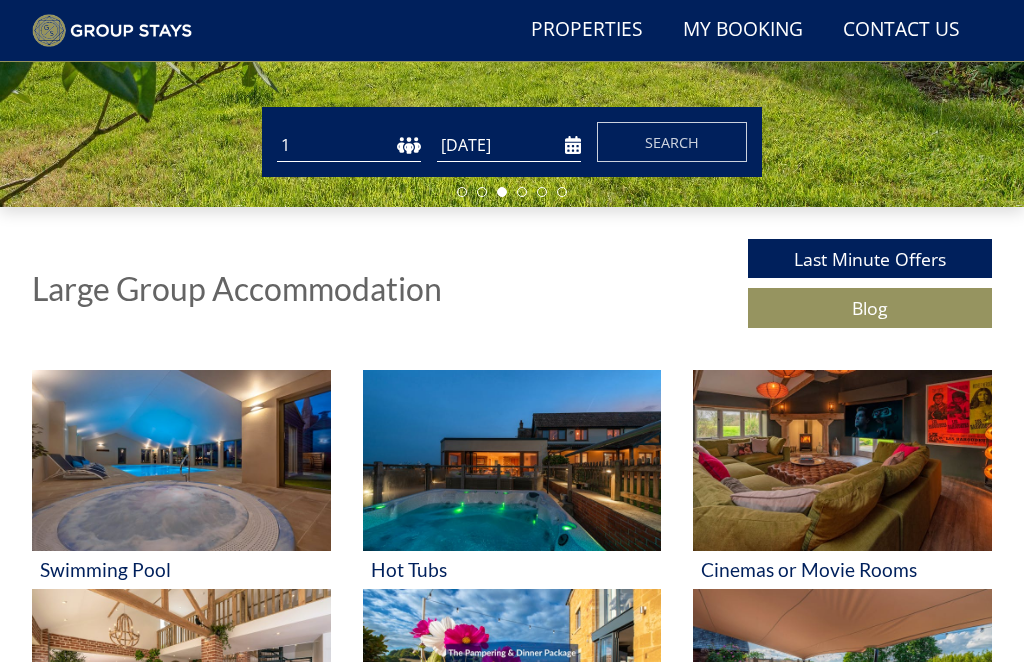 scroll, scrollTop: 472, scrollLeft: 0, axis: vertical 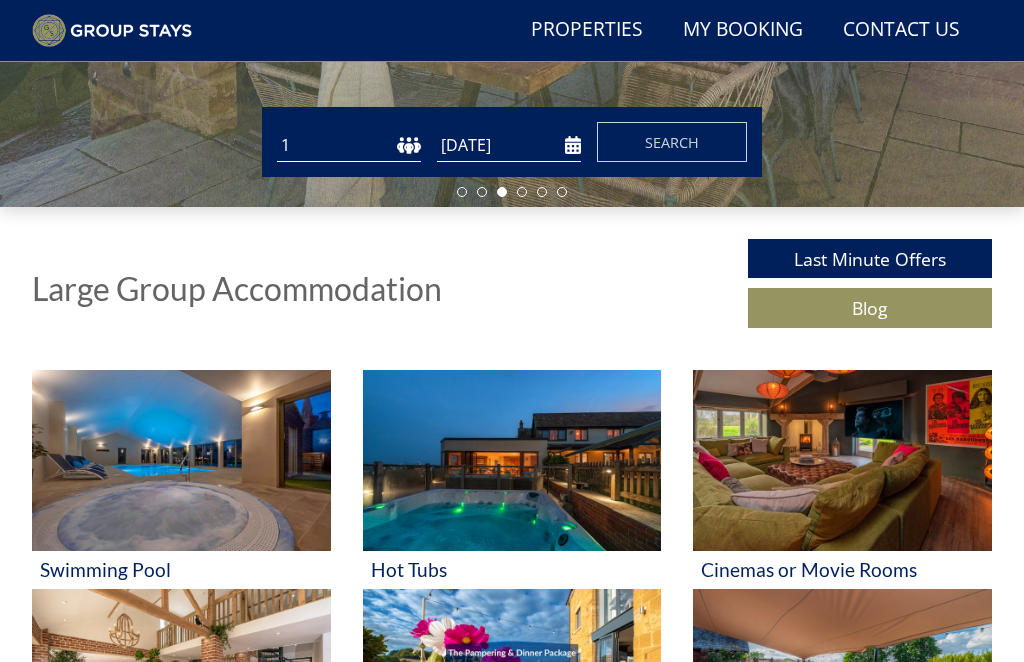 click on "Search" at bounding box center (672, 142) 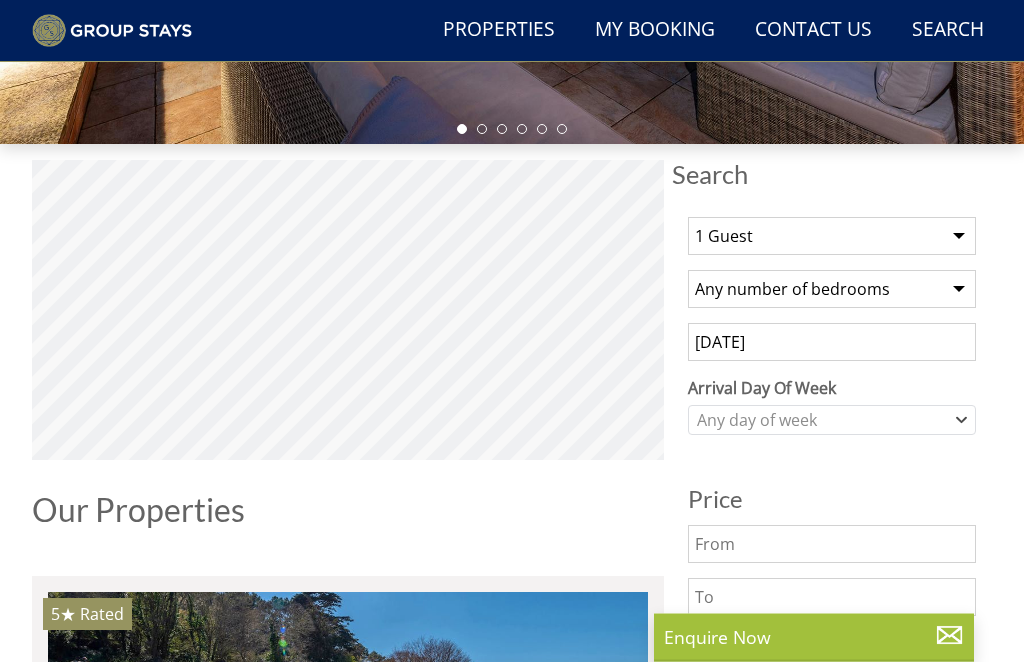scroll, scrollTop: 533, scrollLeft: 0, axis: vertical 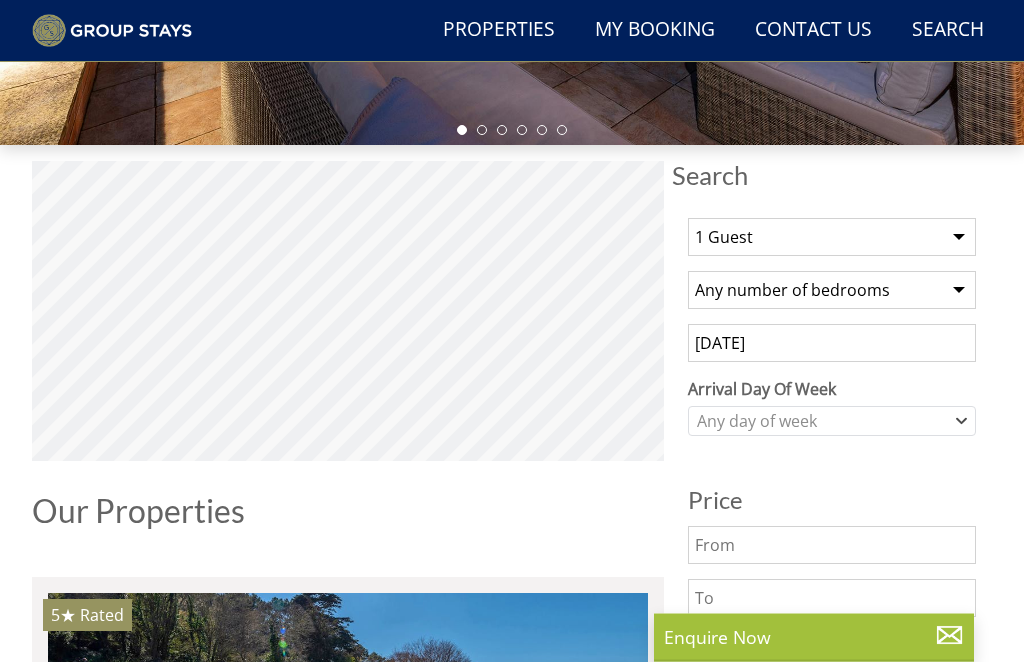 click on "1 Guest
2 Guests
3 Guests
4 Guests
5 Guests
6 Guests
7 Guests
8 Guests
9 Guests
10 Guests
11 Guests
12 Guests
13 Guests
14 Guests
15 Guests
16 Guests
17 Guests
18 Guests
19 Guests
20 Guests
21 Guests
22 Guests
23 Guests
24 Guests
25 Guests
26 Guests
27 Guests
28 Guests
29 Guests
30 Guests
31 Guests
32 Guests" at bounding box center (832, 238) 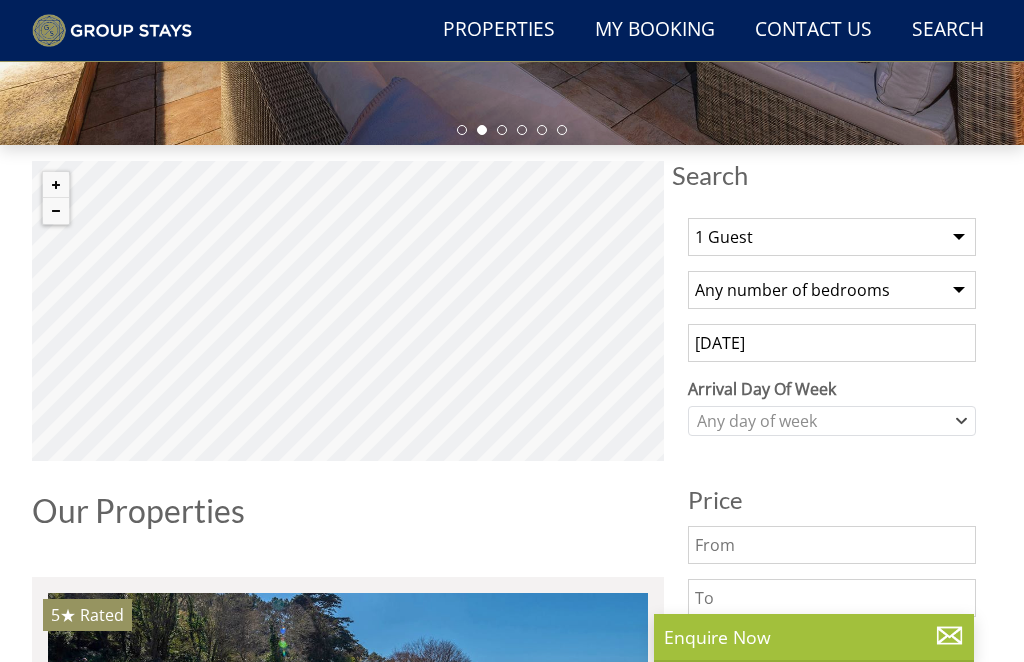 select on "14" 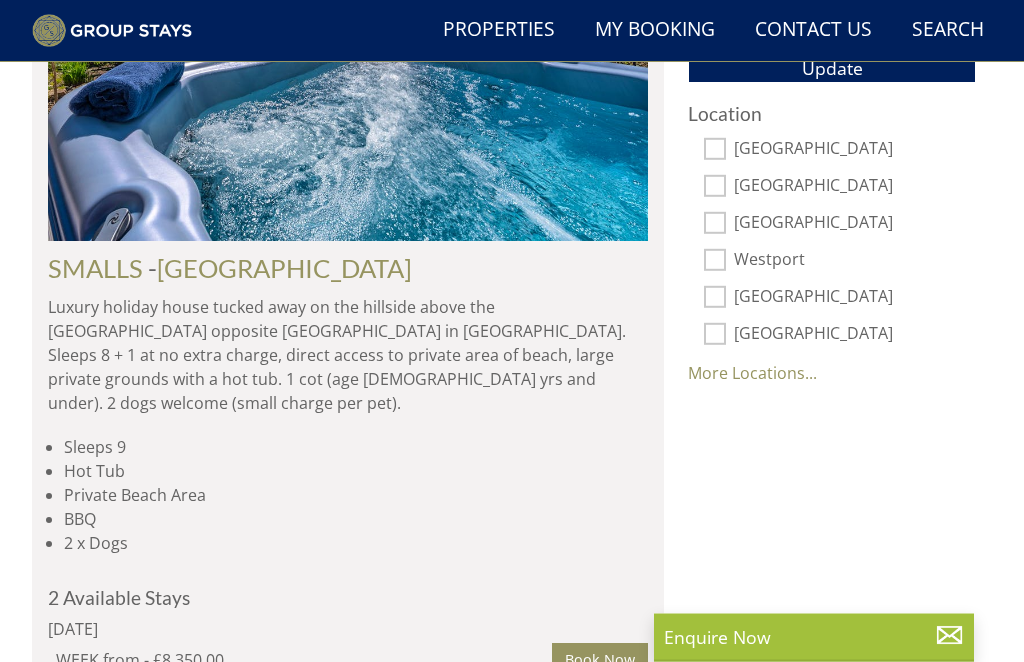 scroll, scrollTop: 1273, scrollLeft: 0, axis: vertical 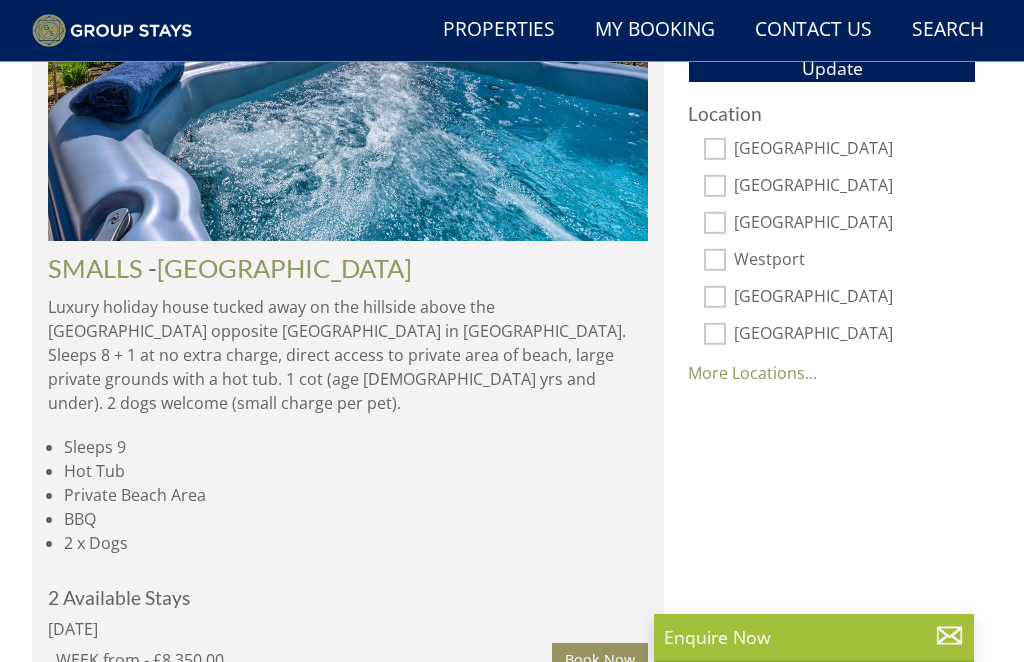 click on "More Locations..." at bounding box center [752, 373] 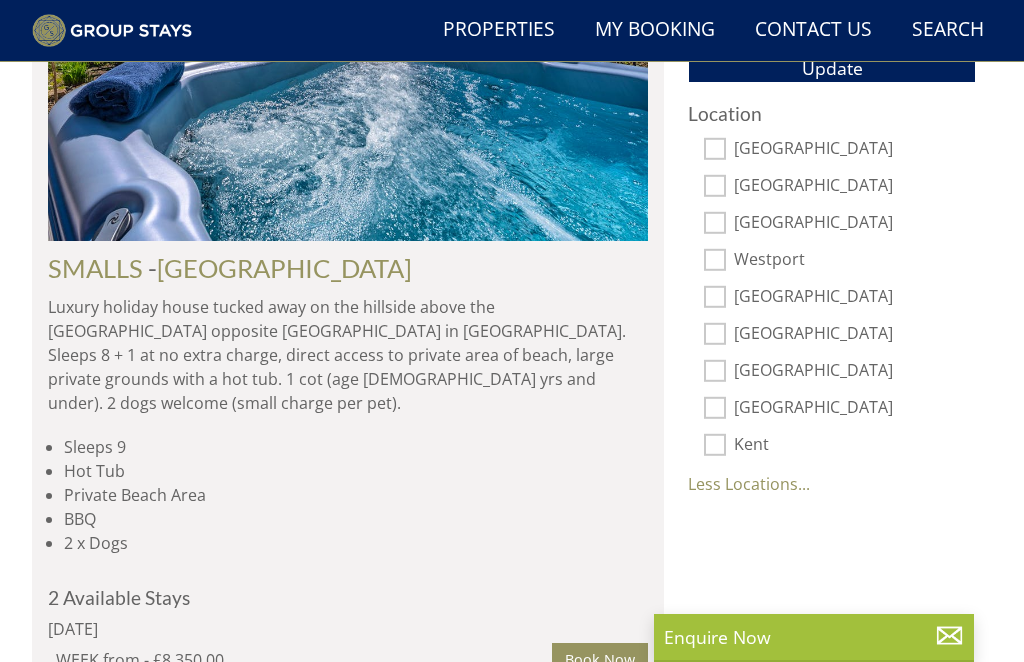click on "[GEOGRAPHIC_DATA]" at bounding box center [855, 409] 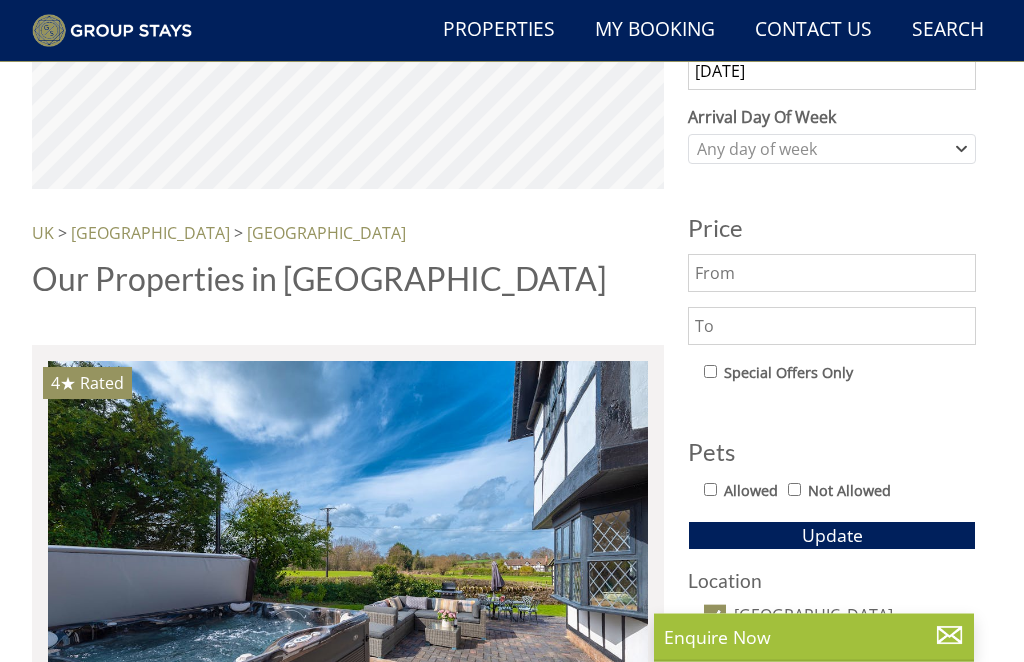 scroll, scrollTop: 808, scrollLeft: 0, axis: vertical 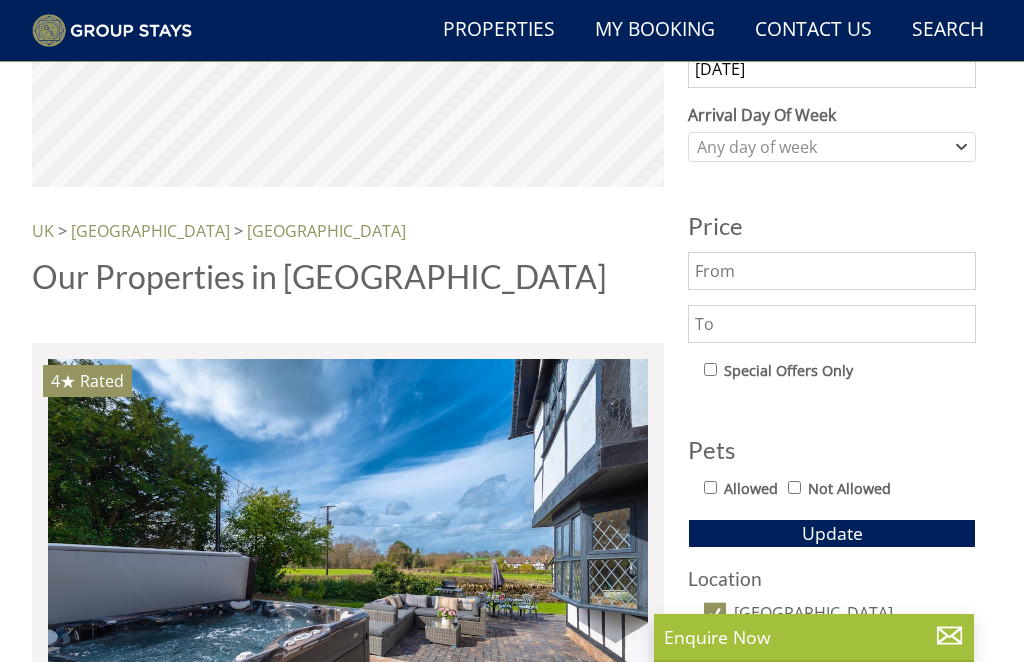click at bounding box center [348, 552] 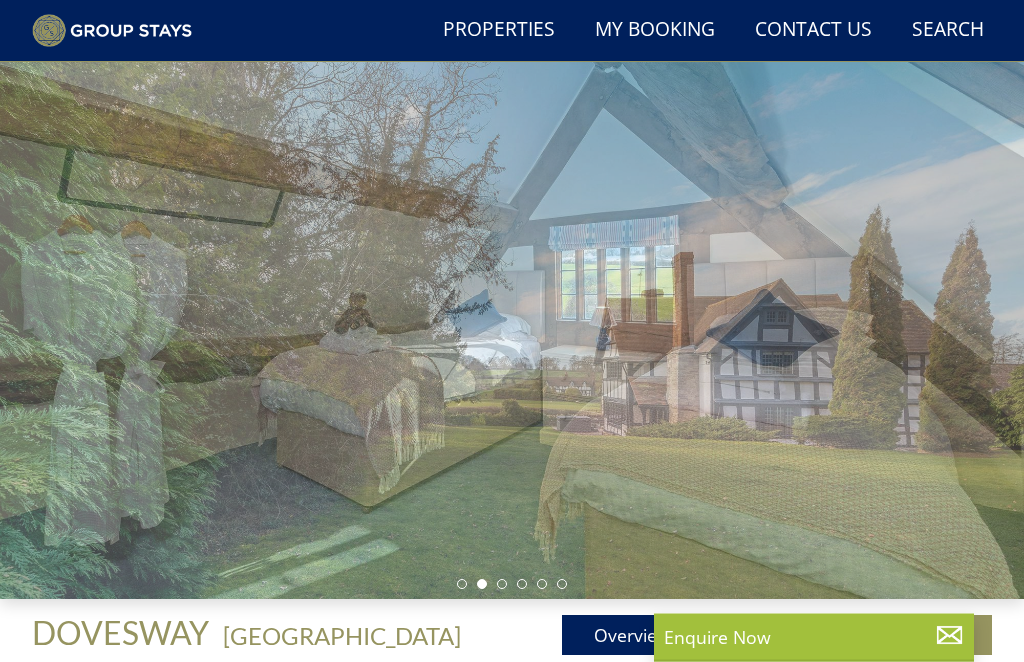 scroll, scrollTop: 70, scrollLeft: 0, axis: vertical 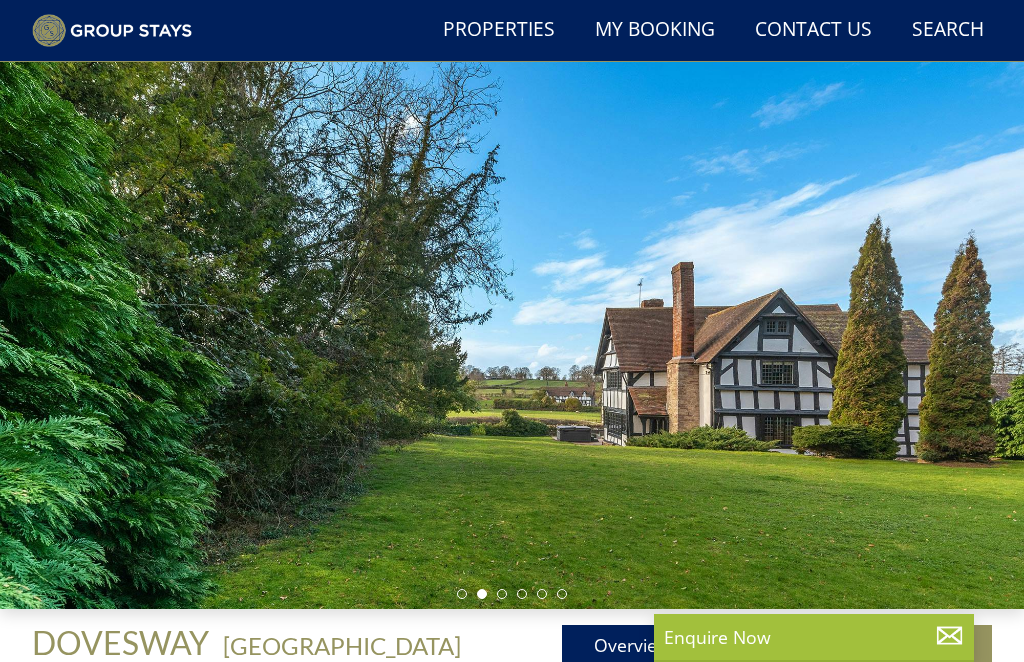 click at bounding box center [512, 322] 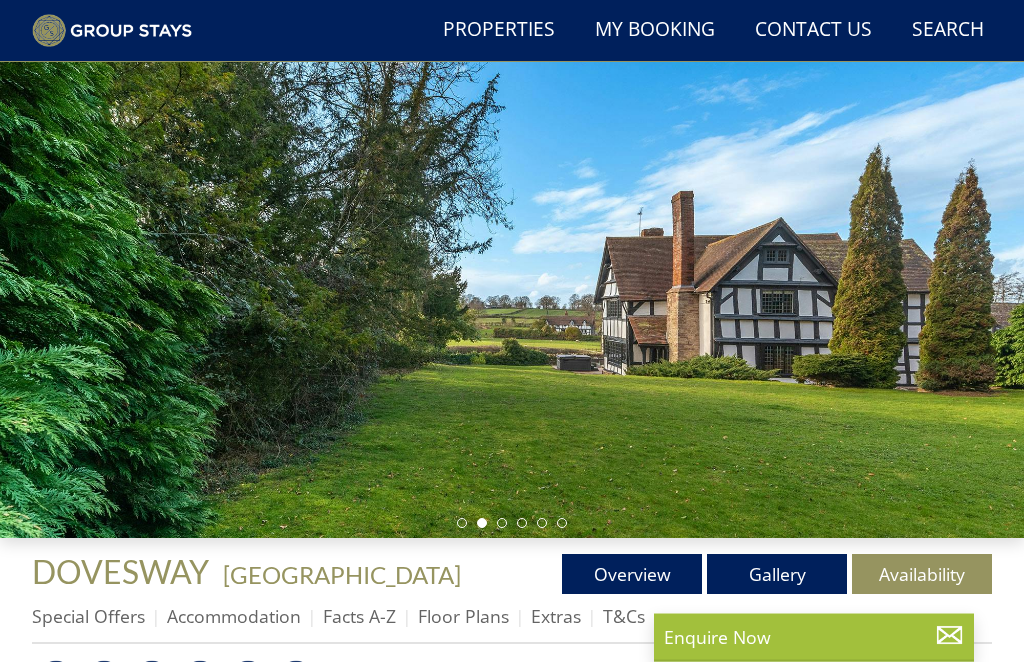 scroll, scrollTop: 138, scrollLeft: 0, axis: vertical 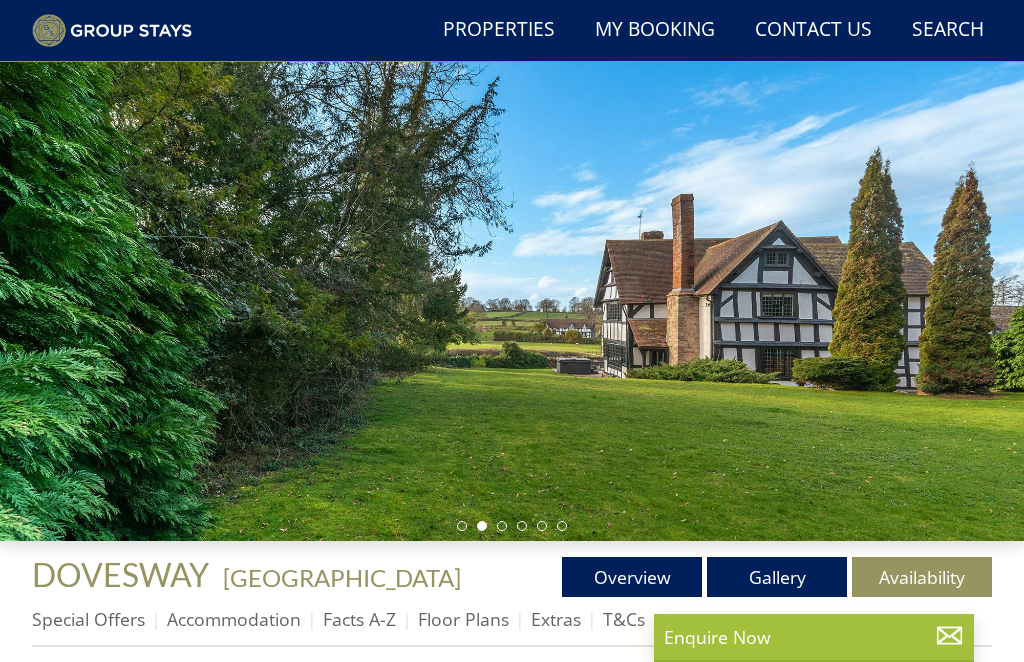 click at bounding box center [512, 254] 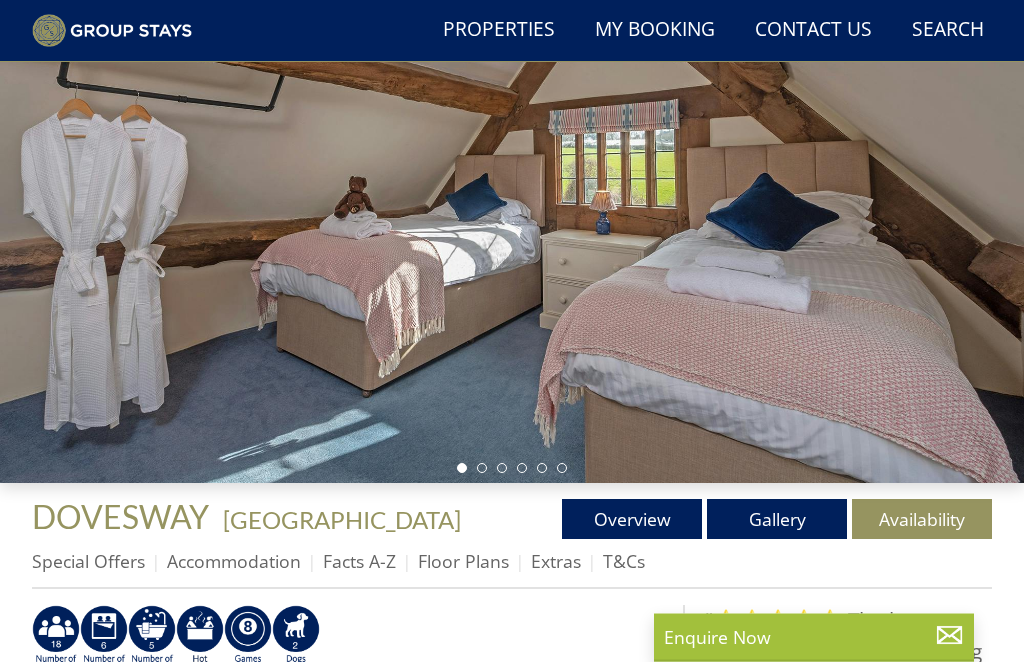 scroll, scrollTop: 195, scrollLeft: 0, axis: vertical 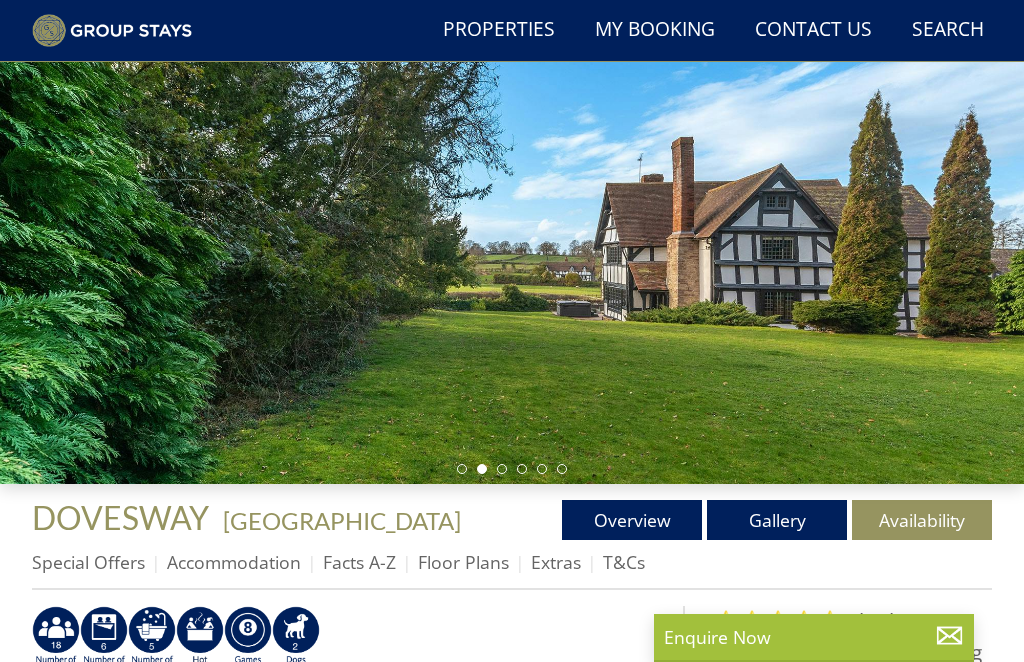 click at bounding box center (512, 197) 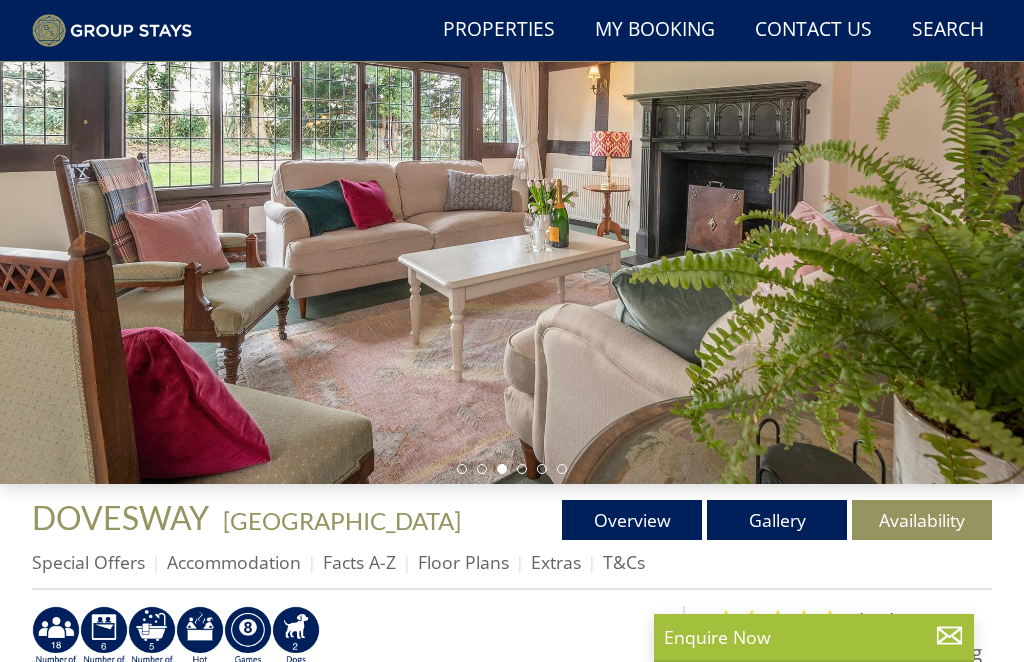 click on "Gallery" at bounding box center (777, 520) 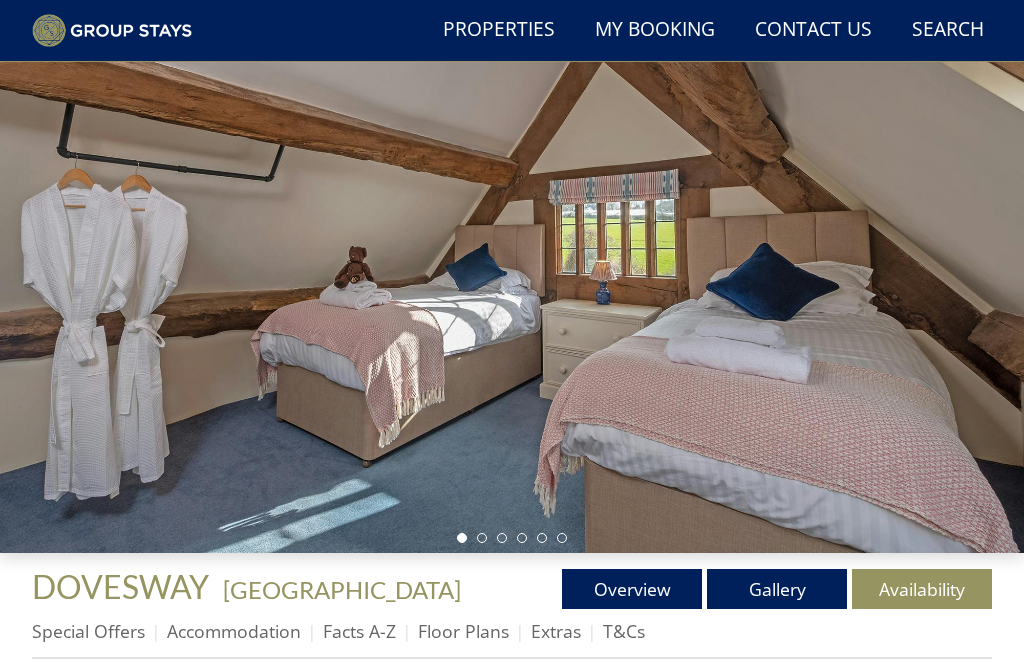 scroll, scrollTop: 153, scrollLeft: 0, axis: vertical 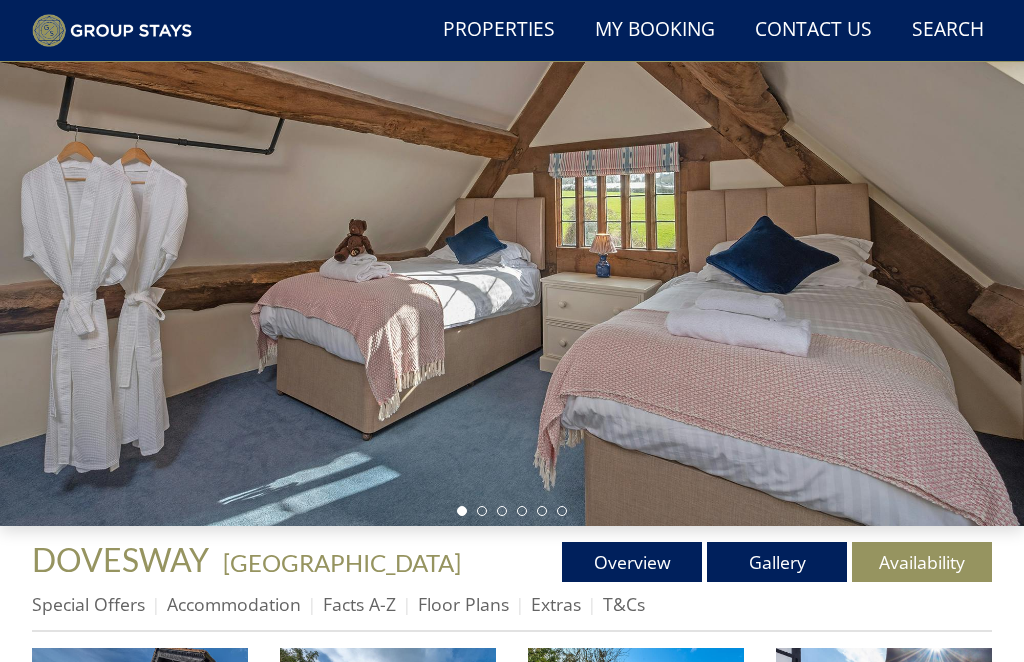 click at bounding box center [512, 239] 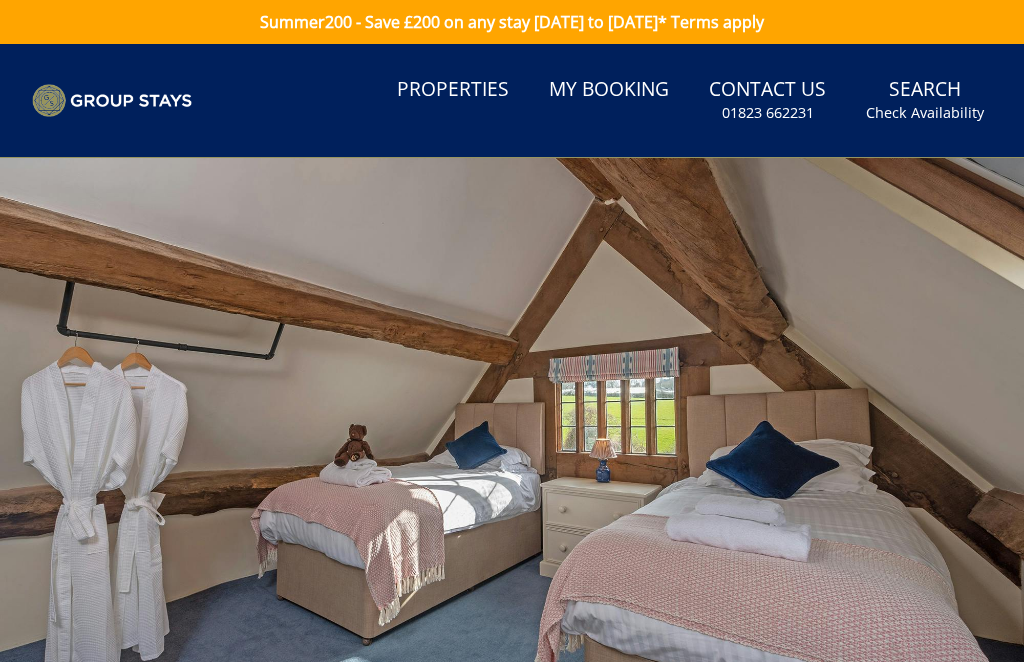 scroll, scrollTop: 2, scrollLeft: 0, axis: vertical 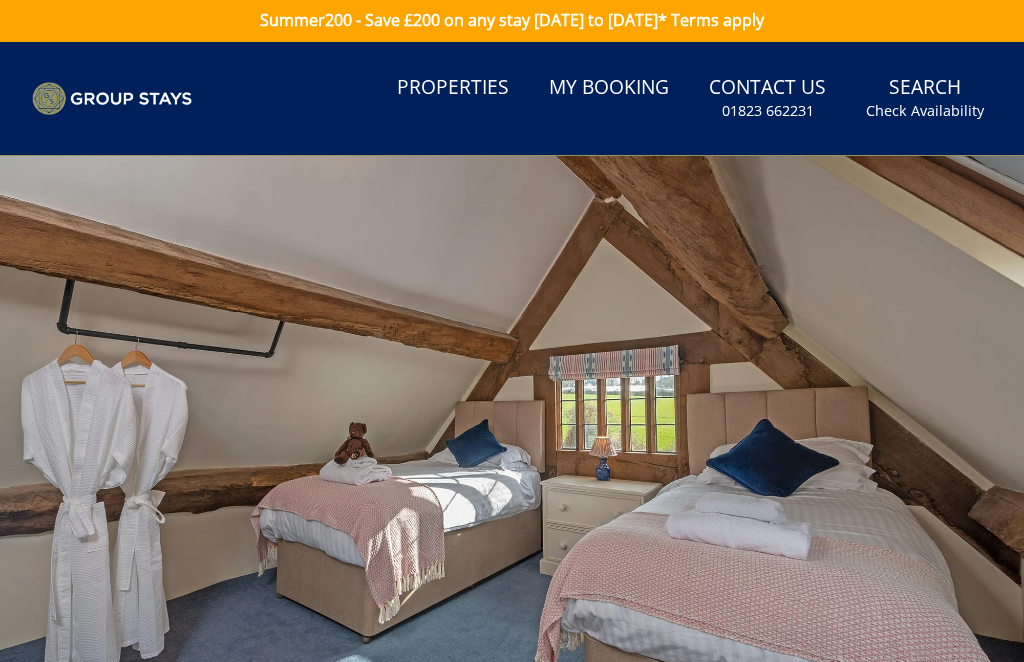 click at bounding box center [512, 714] 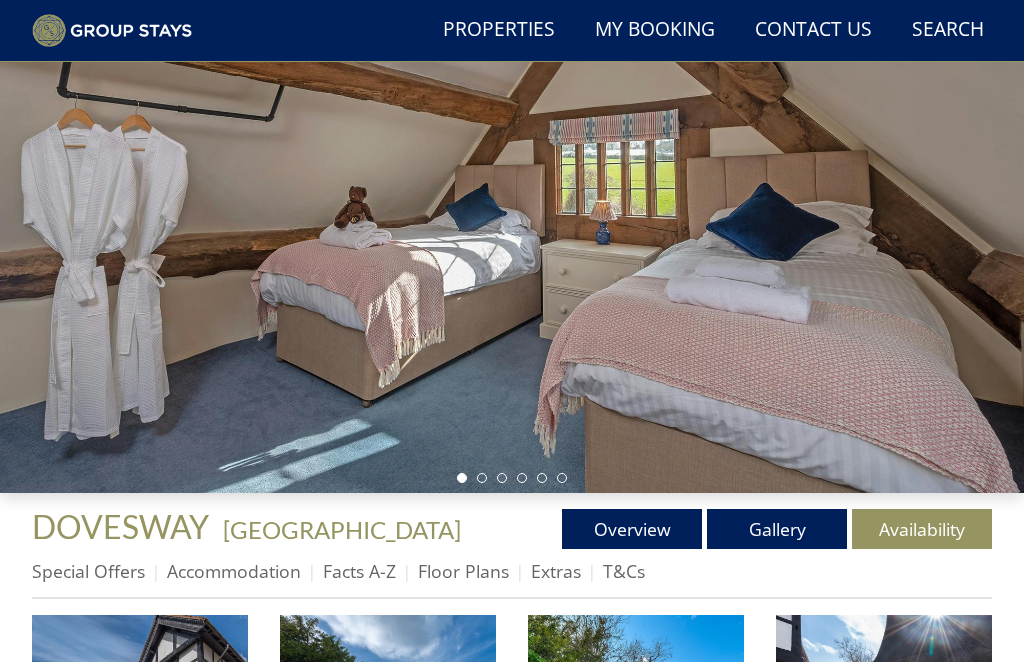 scroll, scrollTop: 186, scrollLeft: 0, axis: vertical 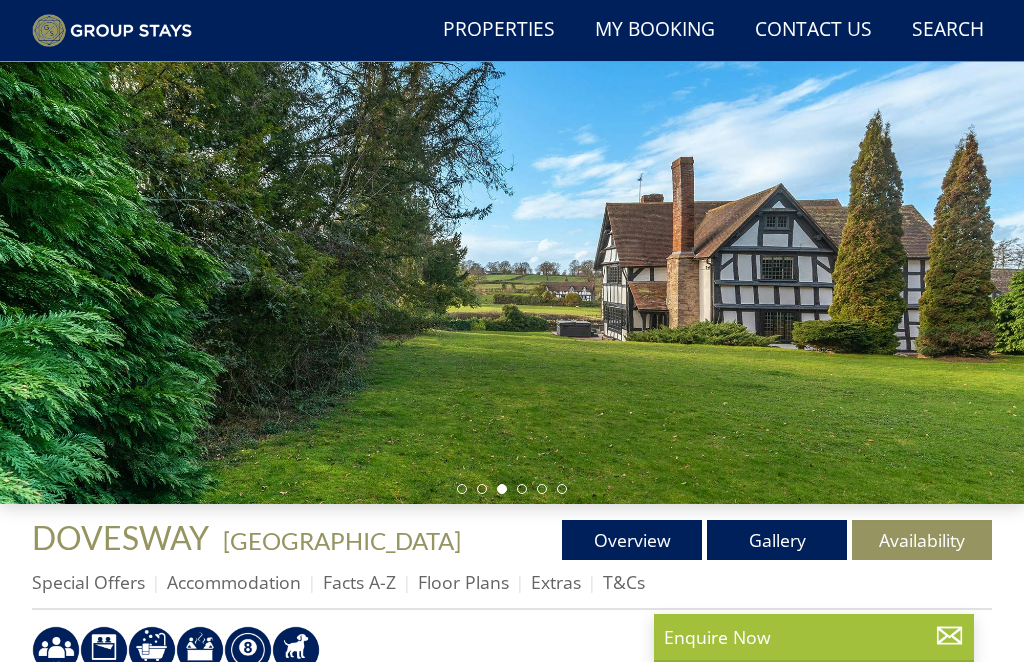 click on "Overview" at bounding box center (632, 540) 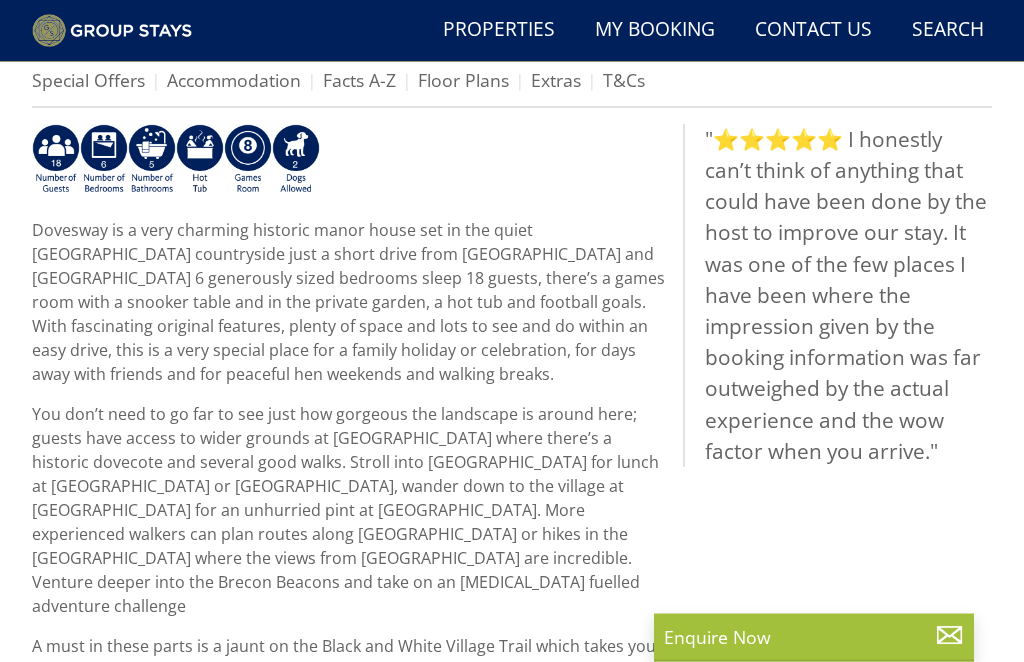 scroll, scrollTop: 486, scrollLeft: 0, axis: vertical 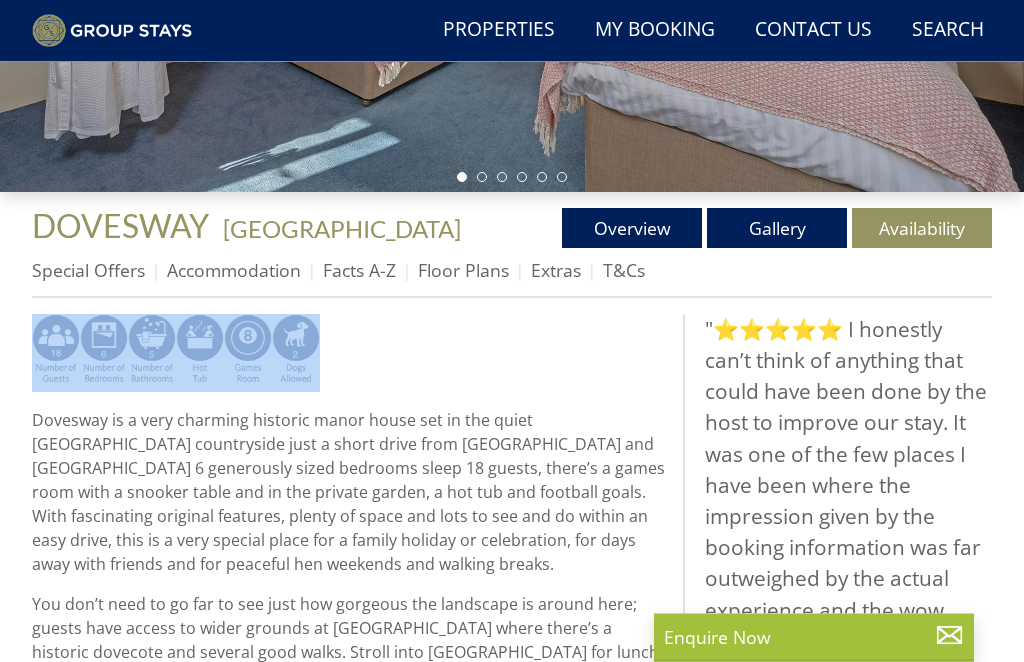 click on "Floor Plans" at bounding box center (463, 271) 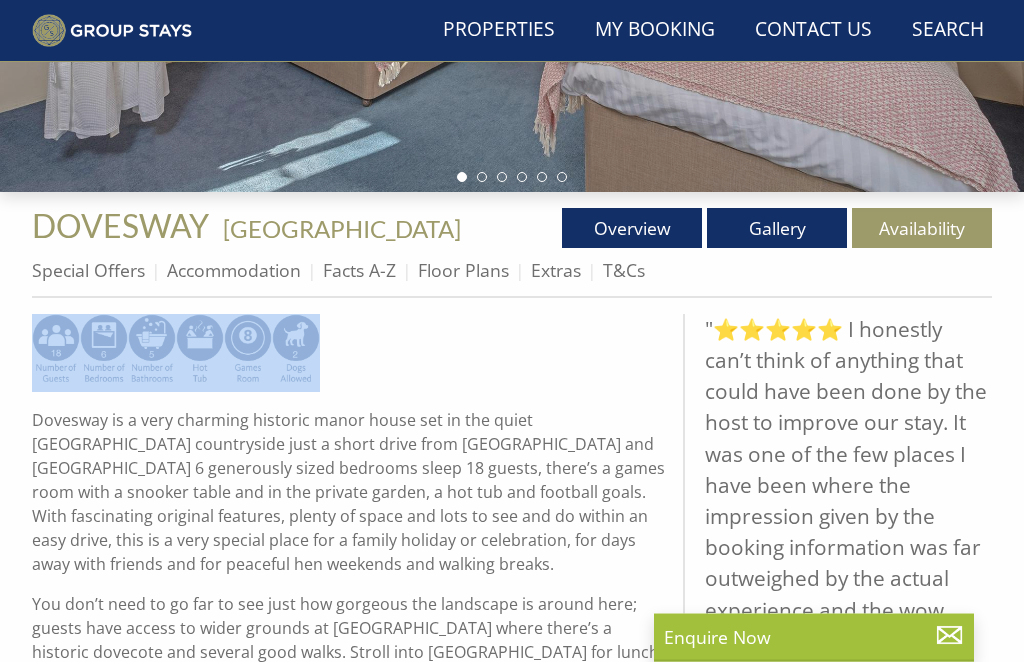 scroll, scrollTop: 487, scrollLeft: 0, axis: vertical 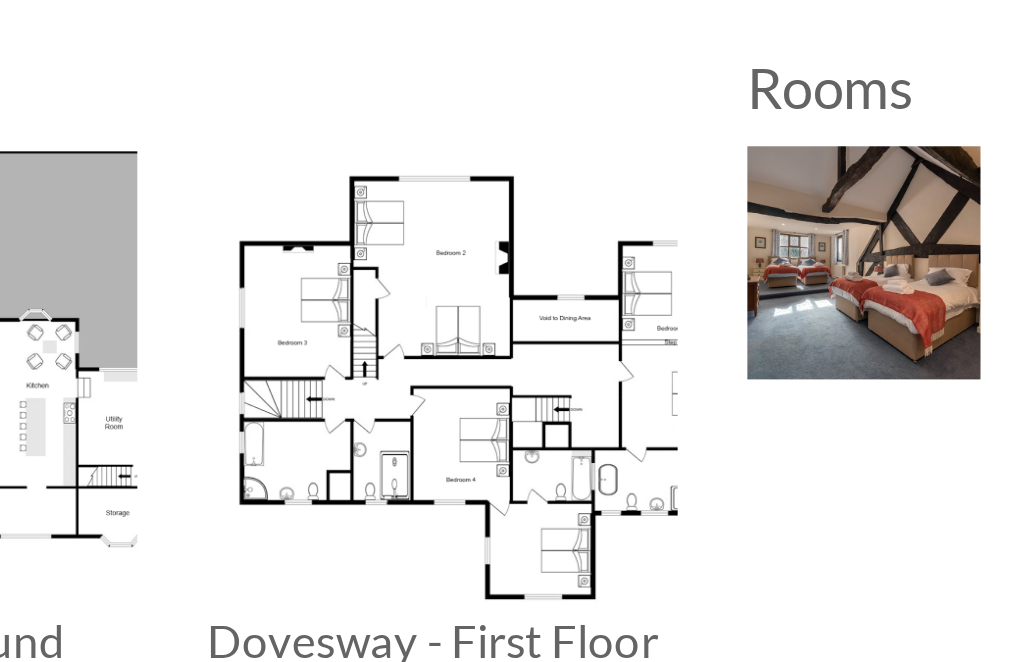 click on "Floor Plans
Dovesway - Ground Floor
Dovesway - Ground Floor
Dovesway - First Floor
Dovesway - First Floor
Dovesway - Second Floor
Dovesway - Second Floor
Rooms
Dovesway: Bedroom  sleeps 4 so it's great for a family
Bedroom 1
Note: From this room there is 1 step up to the main landing." at bounding box center (512, 962) 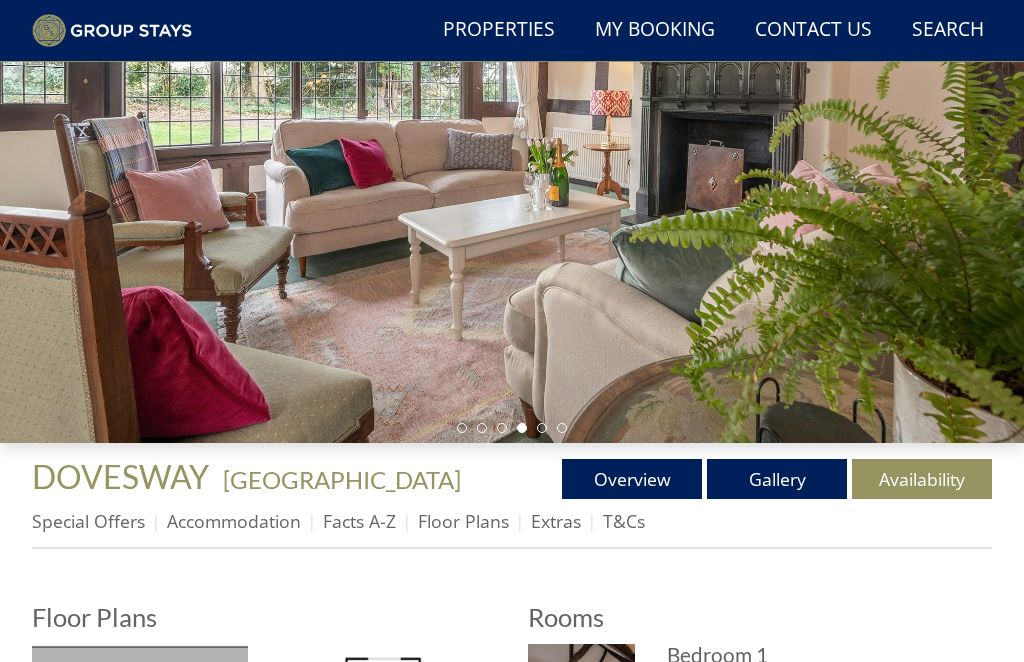 scroll, scrollTop: 236, scrollLeft: 0, axis: vertical 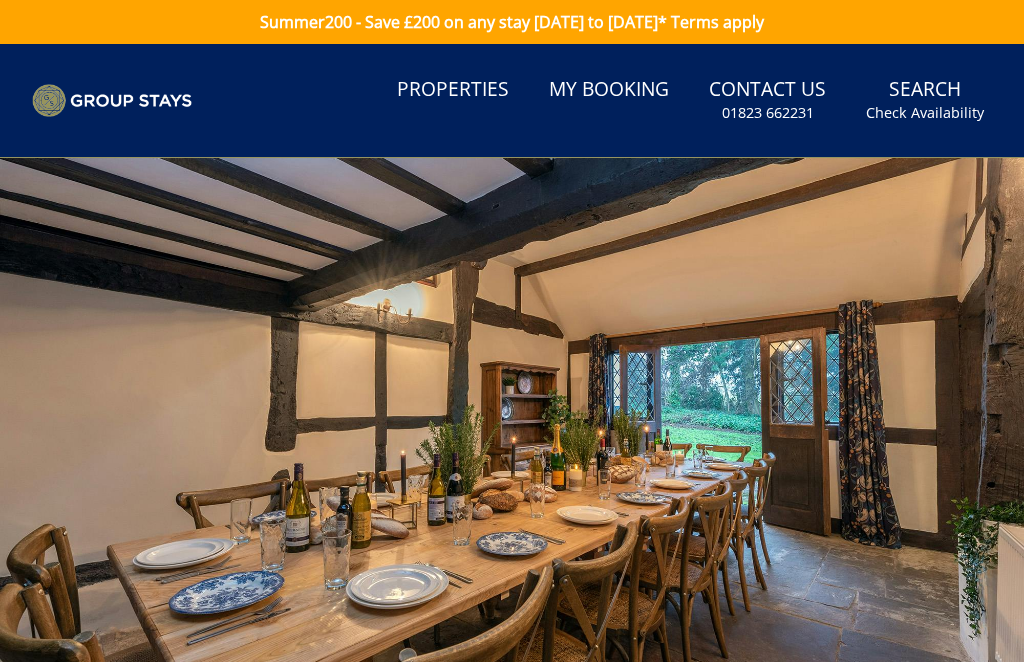 click at bounding box center (512, 444) 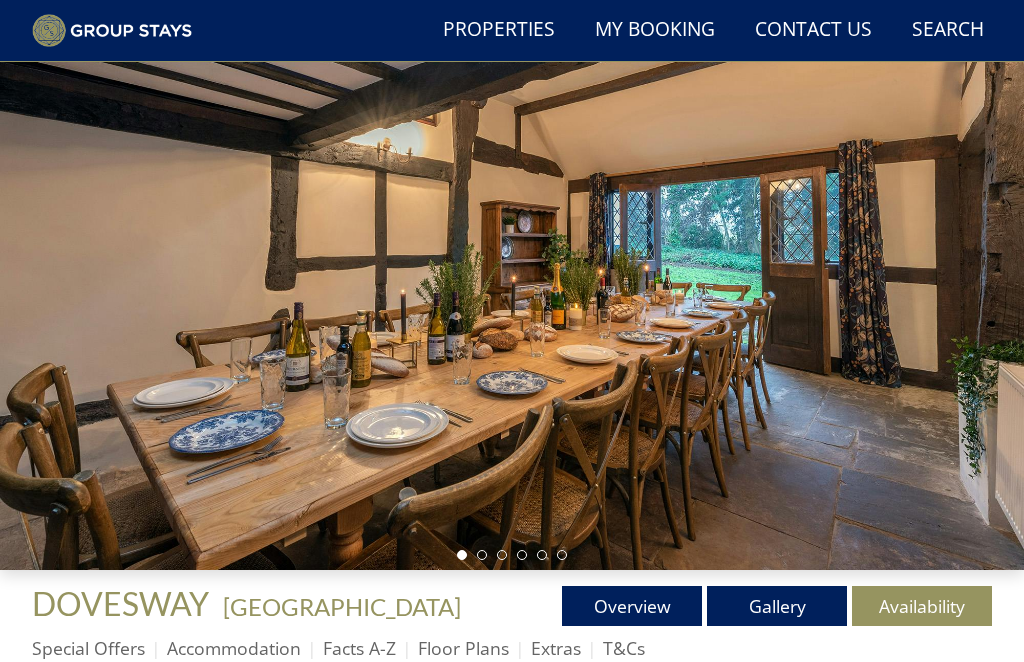 scroll, scrollTop: 109, scrollLeft: 0, axis: vertical 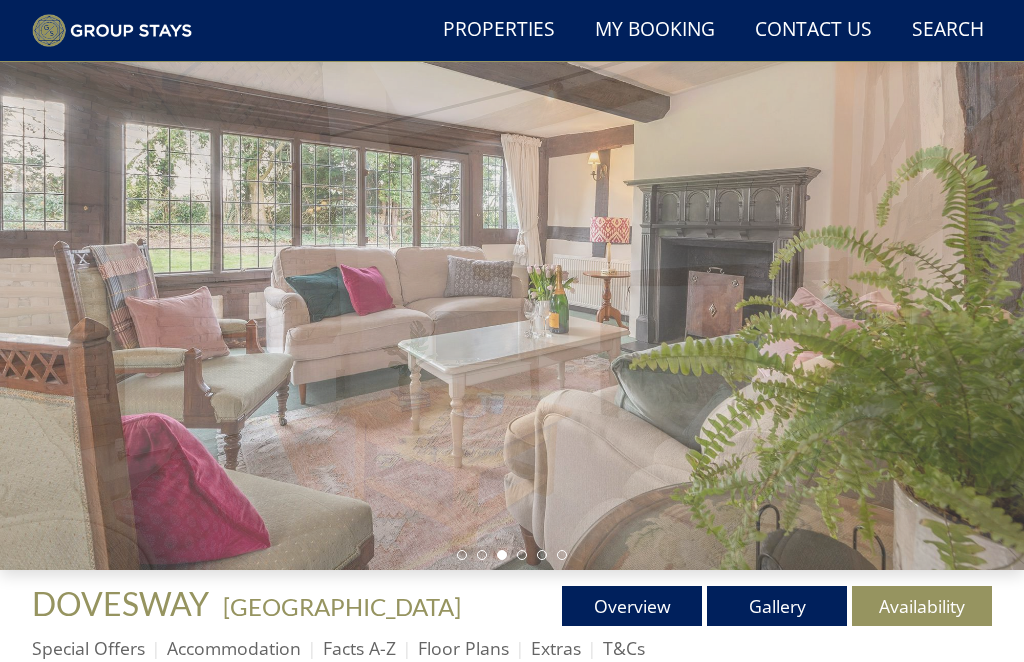 click at bounding box center [512, 283] 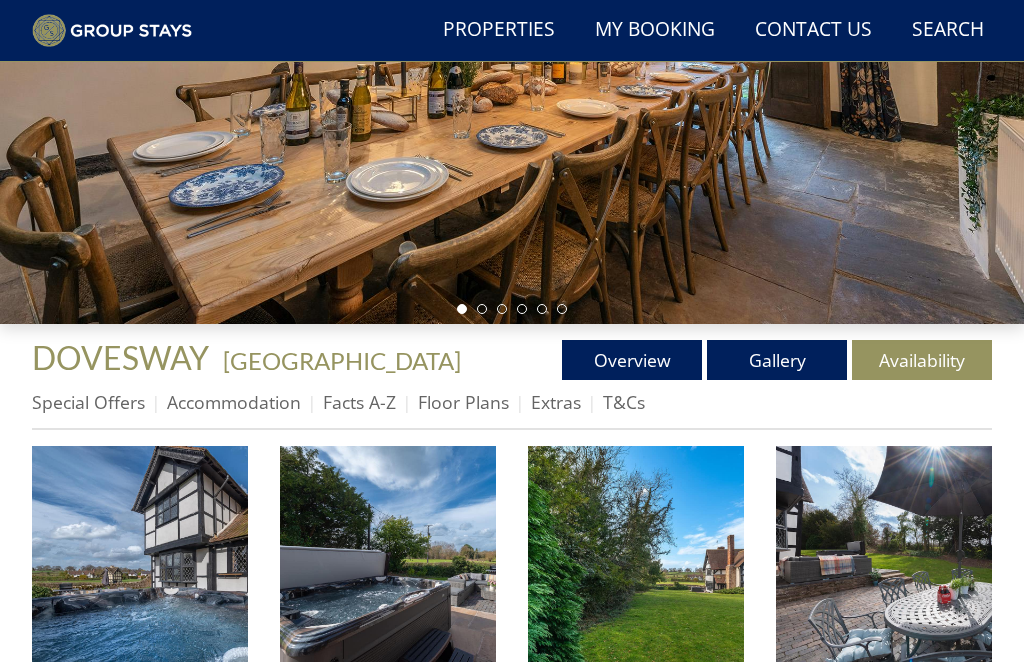 scroll, scrollTop: 358, scrollLeft: 0, axis: vertical 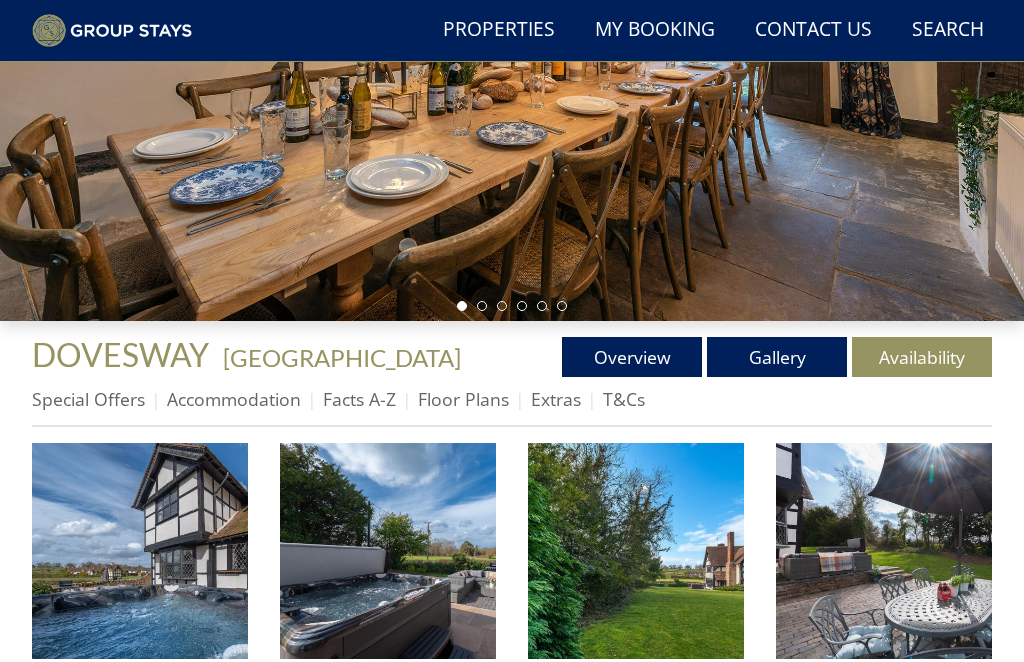 click on "Availability" at bounding box center (922, 357) 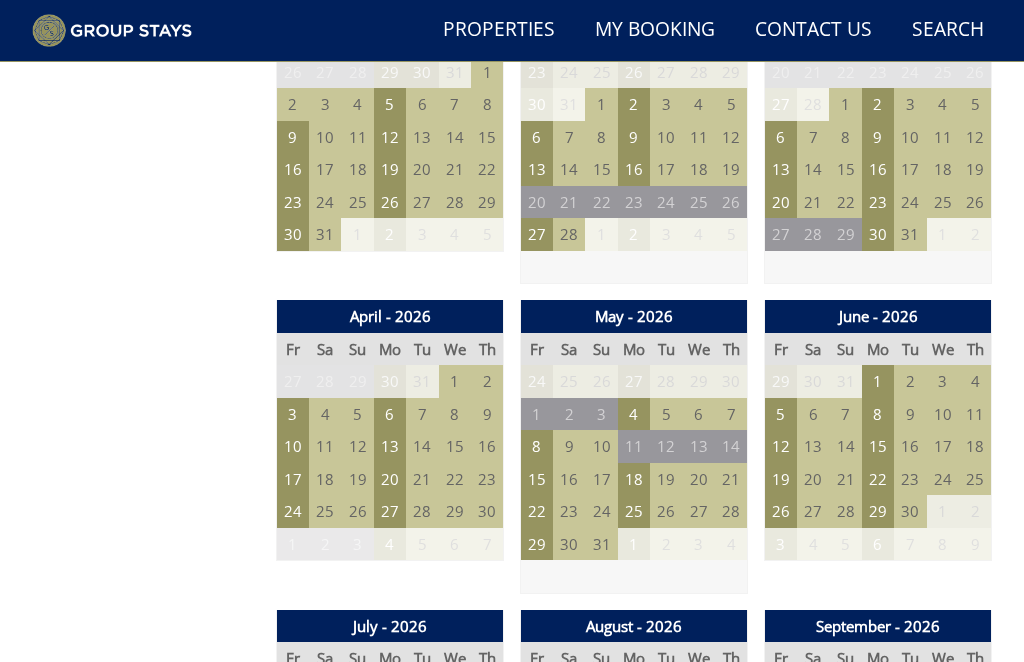 scroll, scrollTop: 1433, scrollLeft: 0, axis: vertical 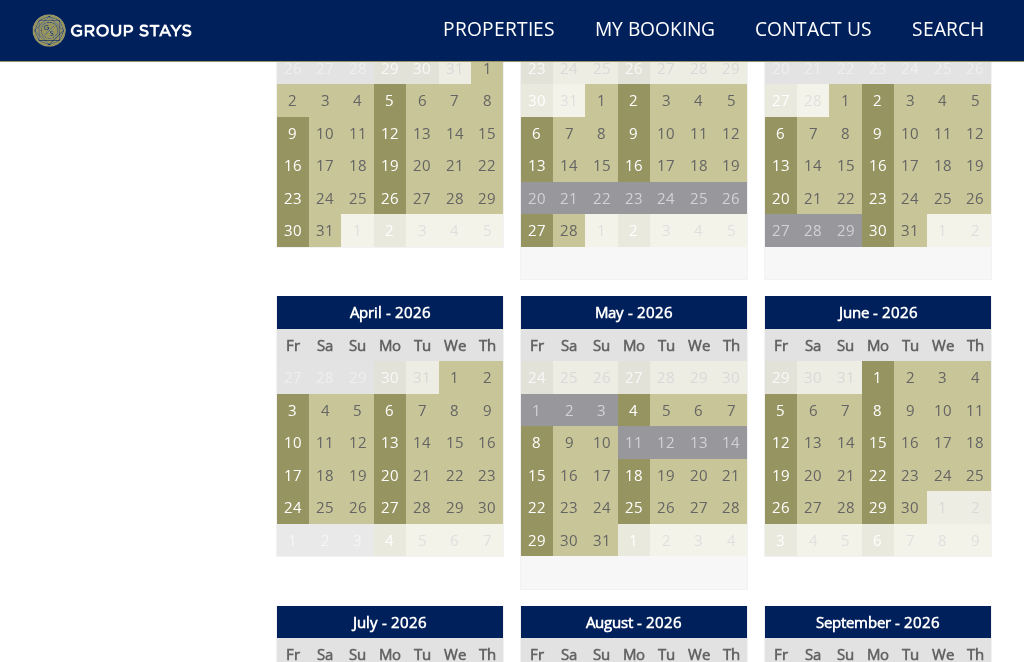 click on "3" at bounding box center (293, 410) 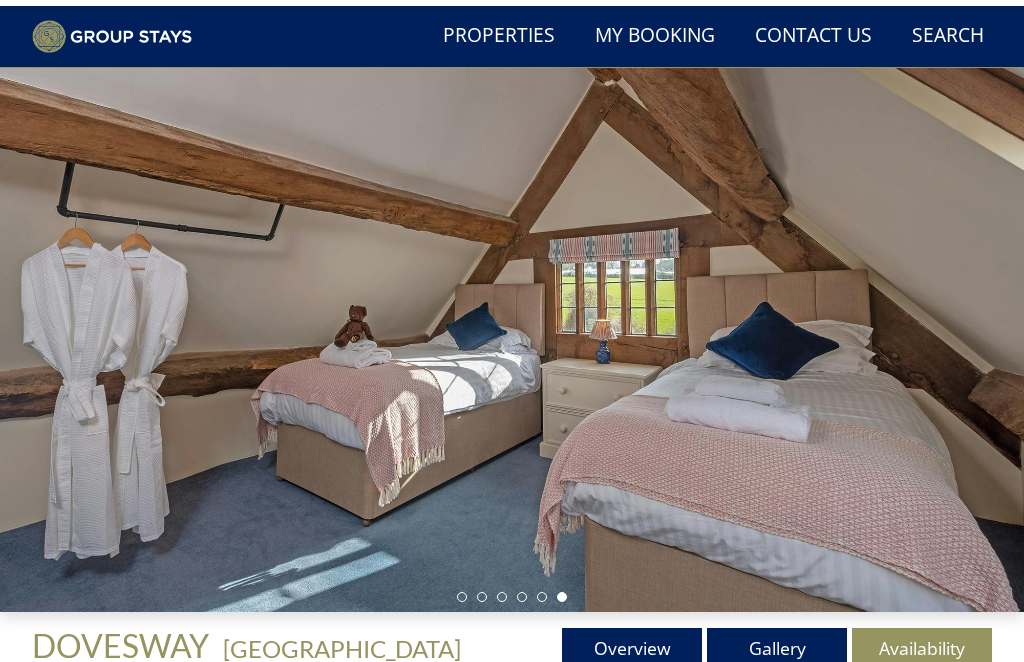 scroll, scrollTop: 0, scrollLeft: 0, axis: both 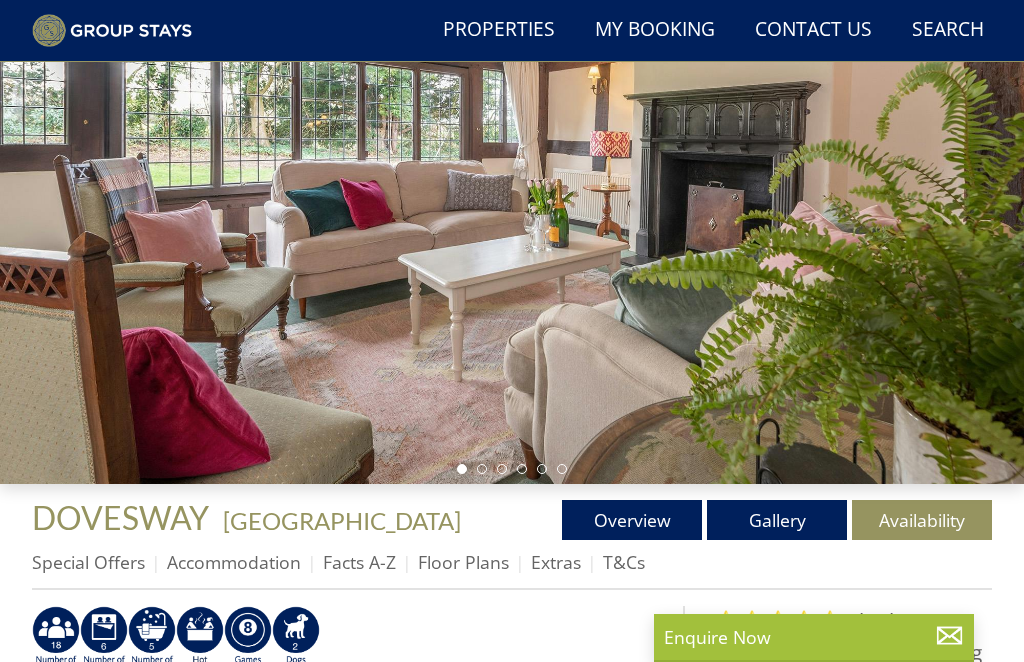 select on "14" 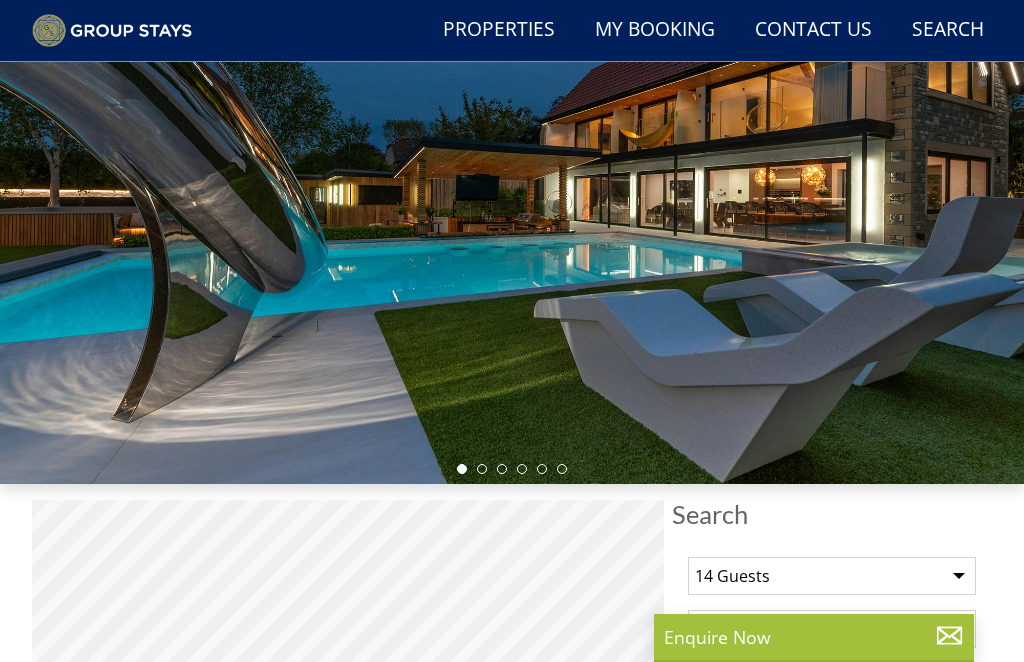 scroll, scrollTop: 808, scrollLeft: 0, axis: vertical 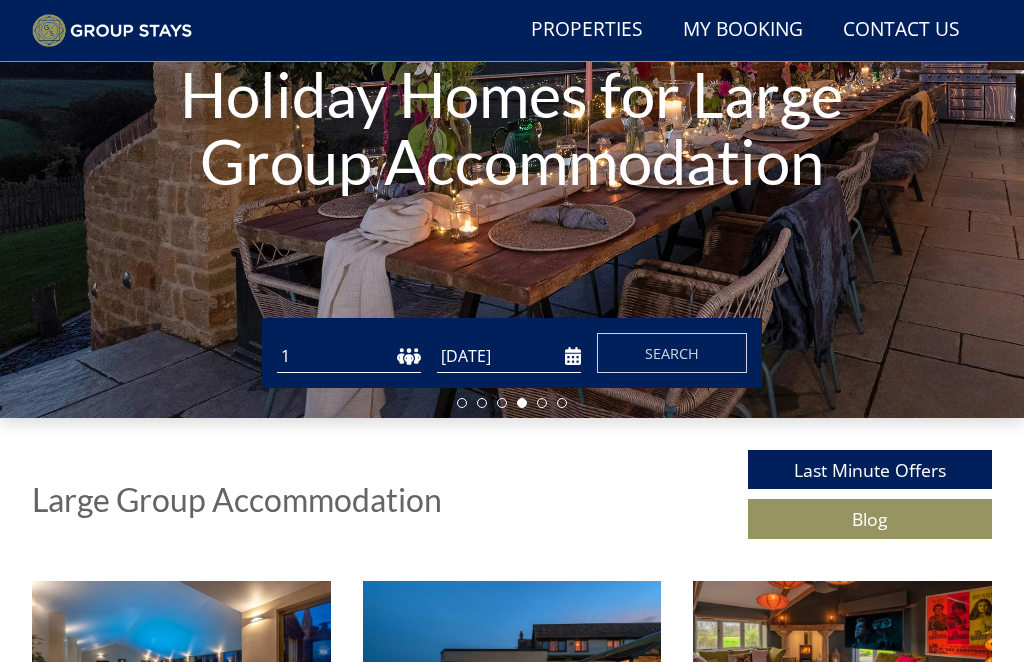click on "[DATE]" at bounding box center (509, 357) 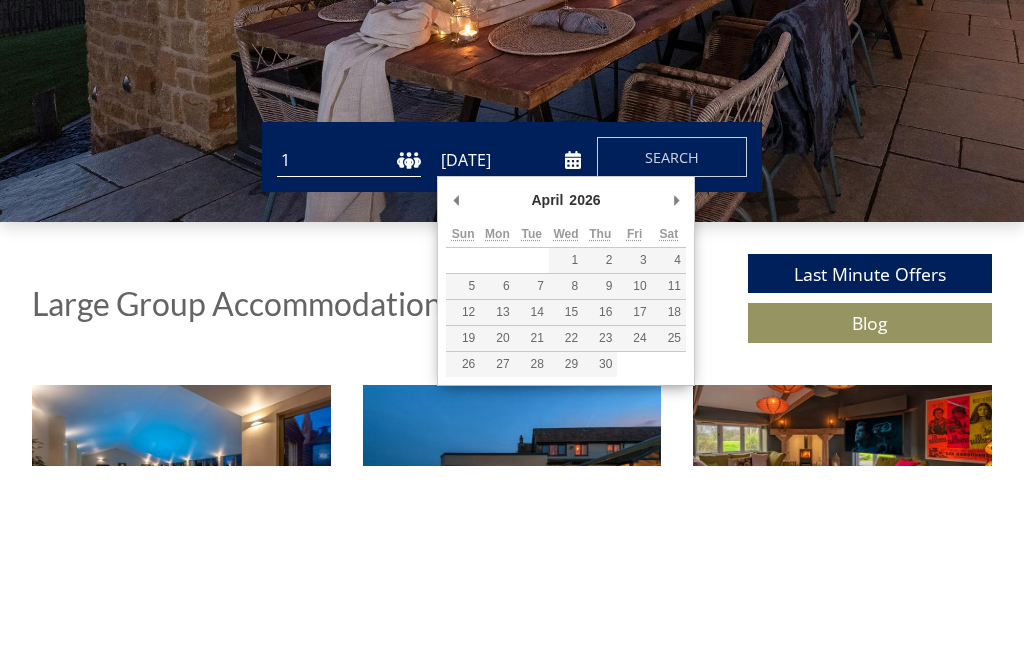 type on "[DATE]" 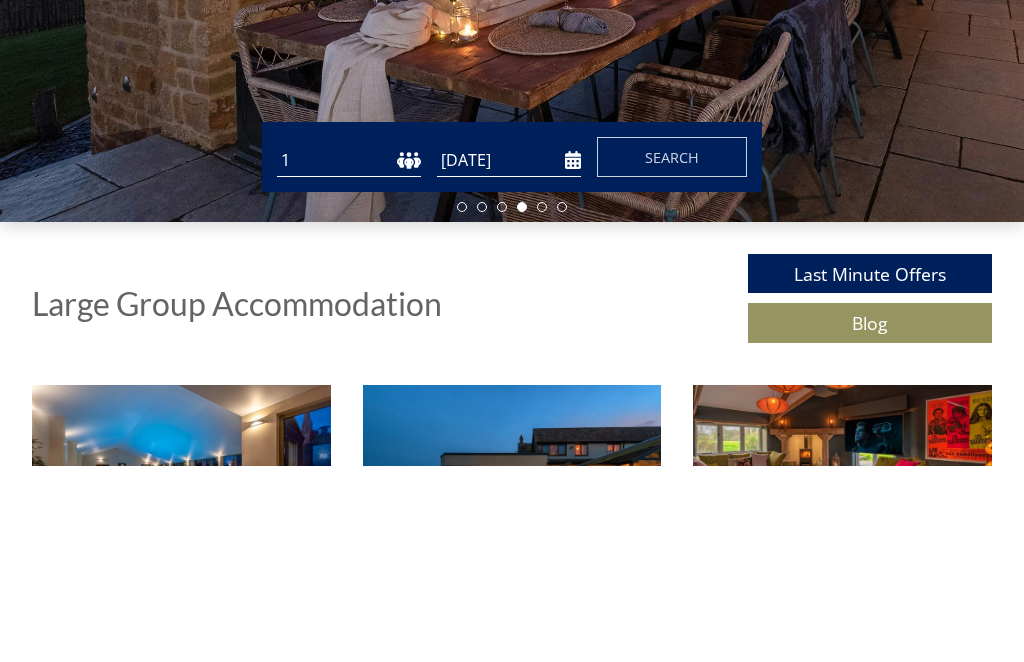 scroll, scrollTop: 457, scrollLeft: 0, axis: vertical 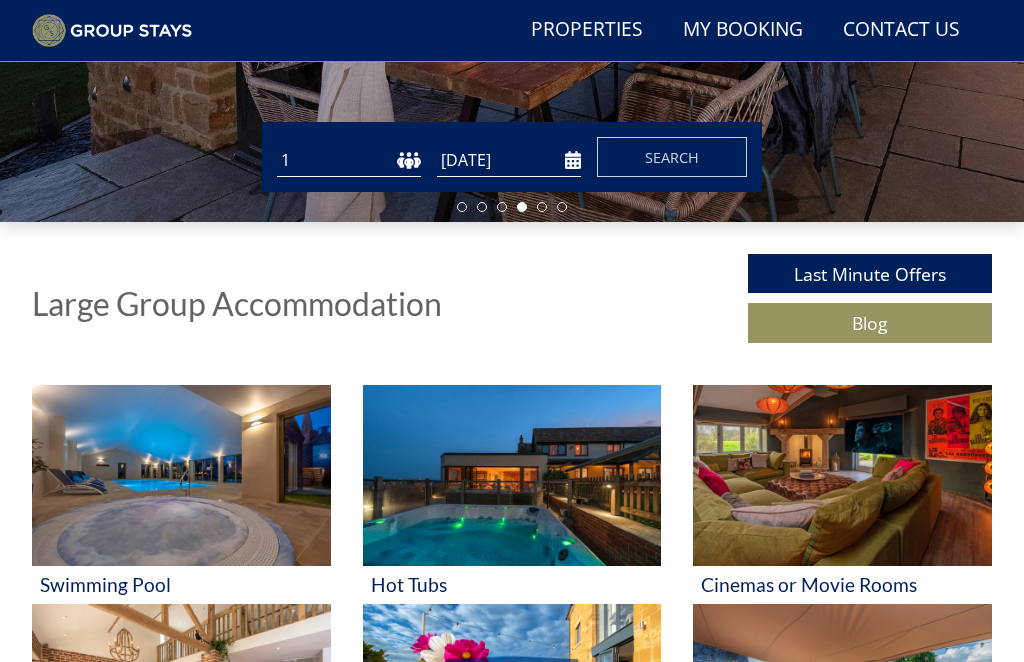 click on "Search" at bounding box center (672, 157) 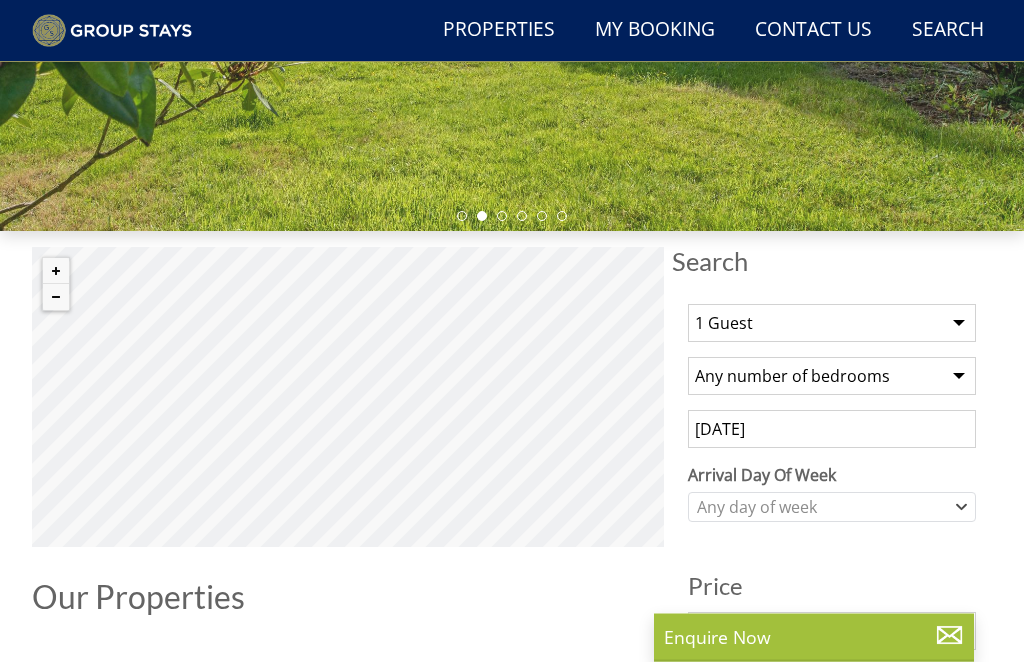 scroll, scrollTop: 448, scrollLeft: 0, axis: vertical 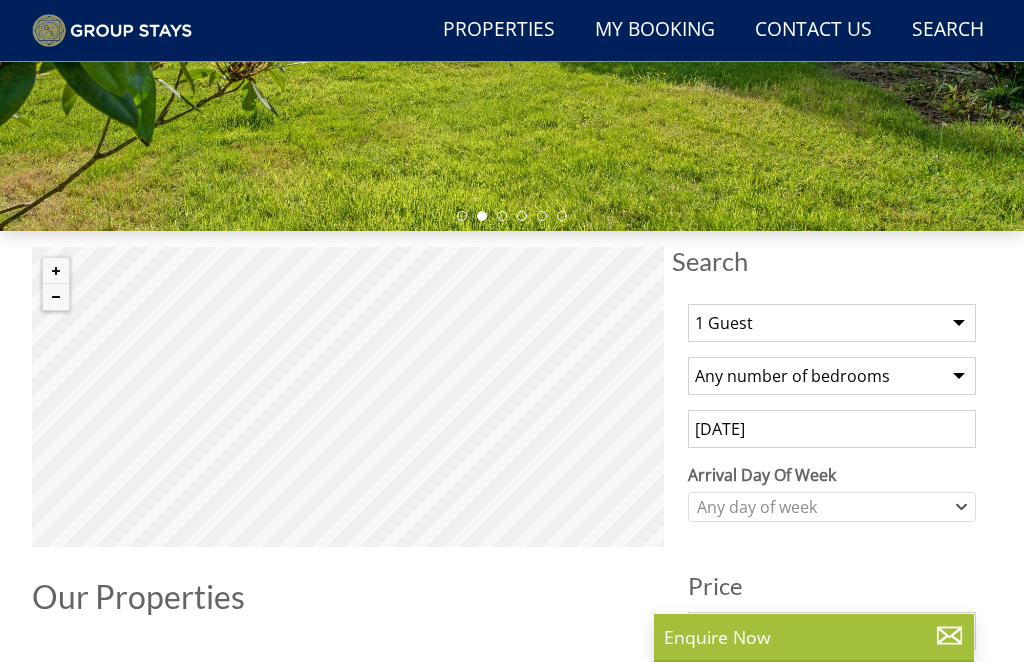 click on "1 Guest
2 Guests
3 Guests
4 Guests
5 Guests
6 Guests
7 Guests
8 Guests
9 Guests
10 Guests
11 Guests
12 Guests
13 Guests
14 Guests
15 Guests
16 Guests
17 Guests
18 Guests
19 Guests
20 Guests
21 Guests
22 Guests
23 Guests
24 Guests
25 Guests
26 Guests
27 Guests
28 Guests
29 Guests
30 Guests
31 Guests
32 Guests
33 Guests
34 Guests
35 Guests
36 Guests
37 Guests
38 Guests
39 Guests
40 Guests
41 Guests
42 Guests
43 Guests
44 Guests
45 Guests
46 Guests
47 Guests
48 Guests
49 Guests
50 Guests
51 Guests
52 Guests
53 Guests
54 Guests
55 Guests
56 Guests
57 Guests
58 Guests
59 Guests
60 Guests
61 Guests
62 Guests
63 Guests
64 Guests
65 Guests
66 Guests
67 Guests
68 Guests
69 Guests
70 Guests
71 Guests
72 Guests
73 Guests
74 Guests
75 Guests
76 Guests
77 Guests
78 Guests
79 Guests
80 Guests
81 Guests
82 Guests
83 Guests
84 Guests
85 Guests
86 Guests" at bounding box center [832, 323] 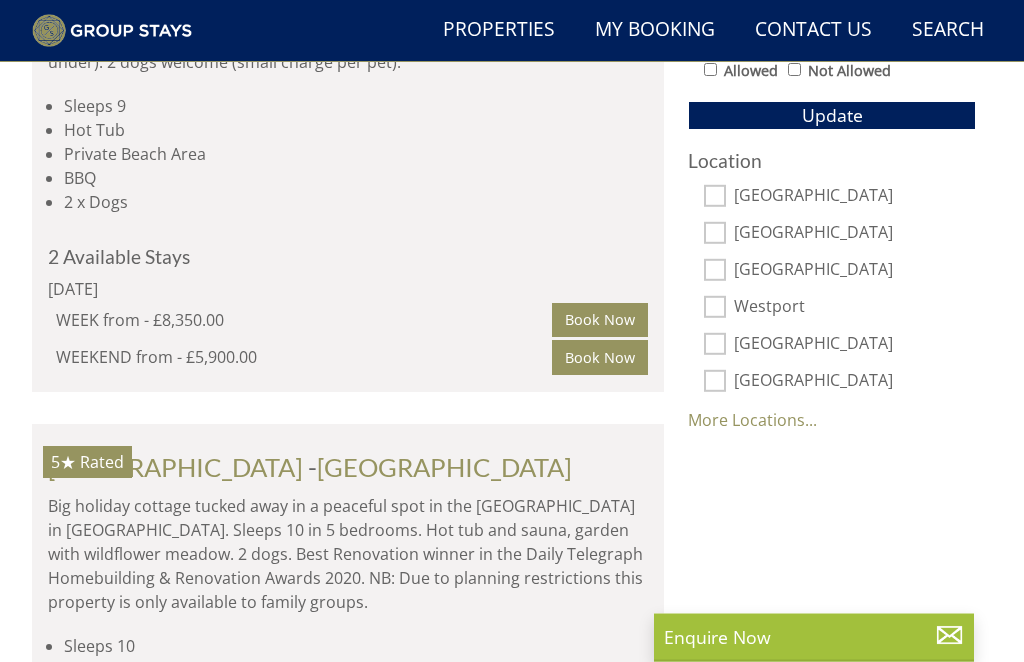 scroll, scrollTop: 1226, scrollLeft: 0, axis: vertical 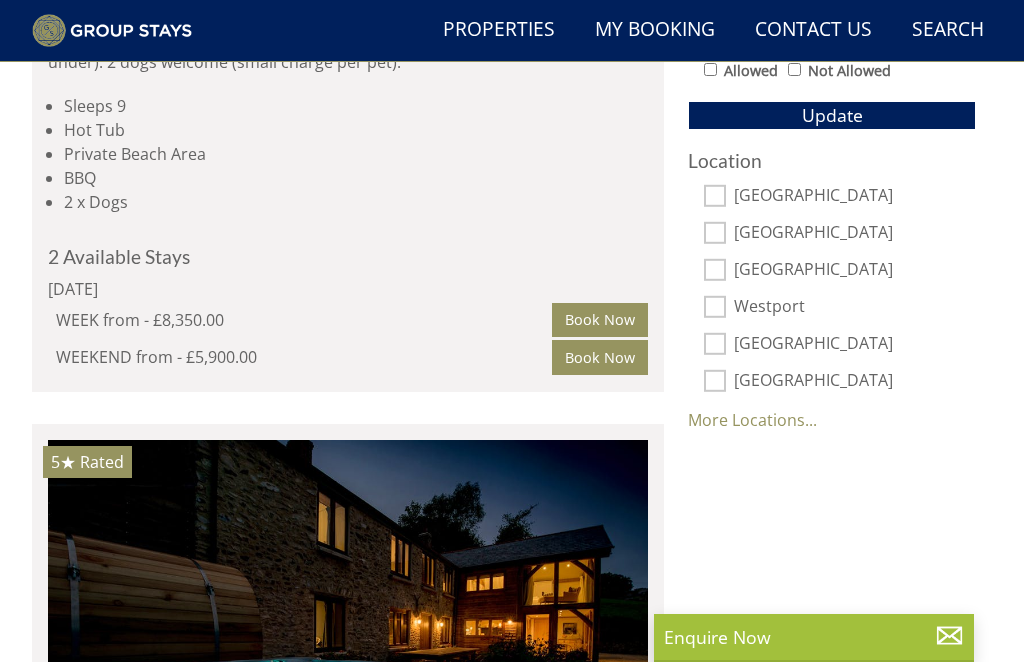 click on "More Locations..." at bounding box center (752, 420) 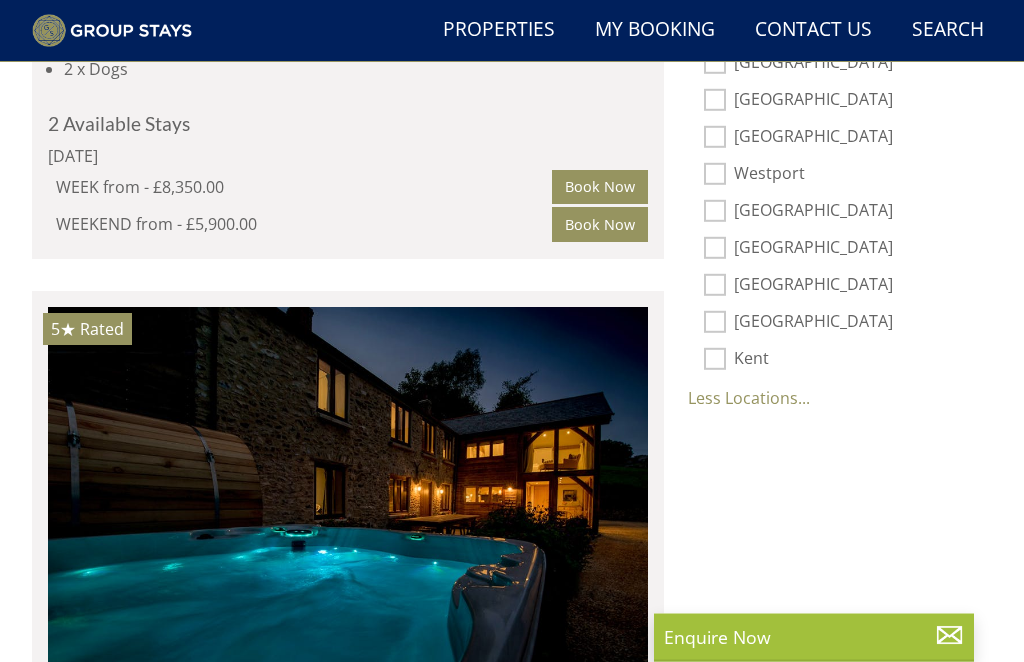 scroll, scrollTop: 1374, scrollLeft: 0, axis: vertical 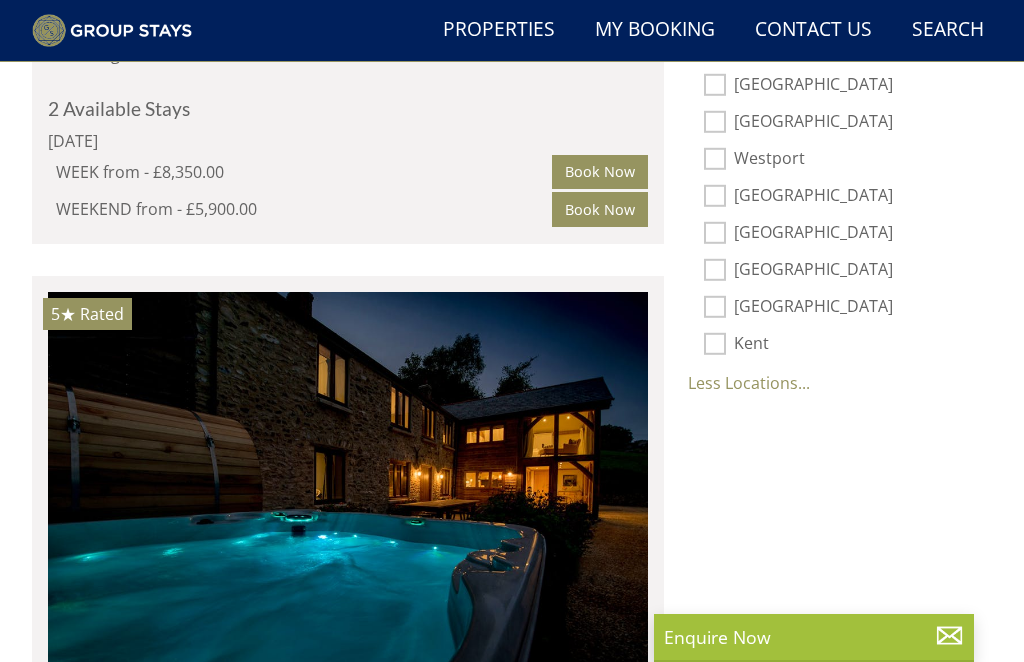 click on "[GEOGRAPHIC_DATA]" at bounding box center [715, 307] 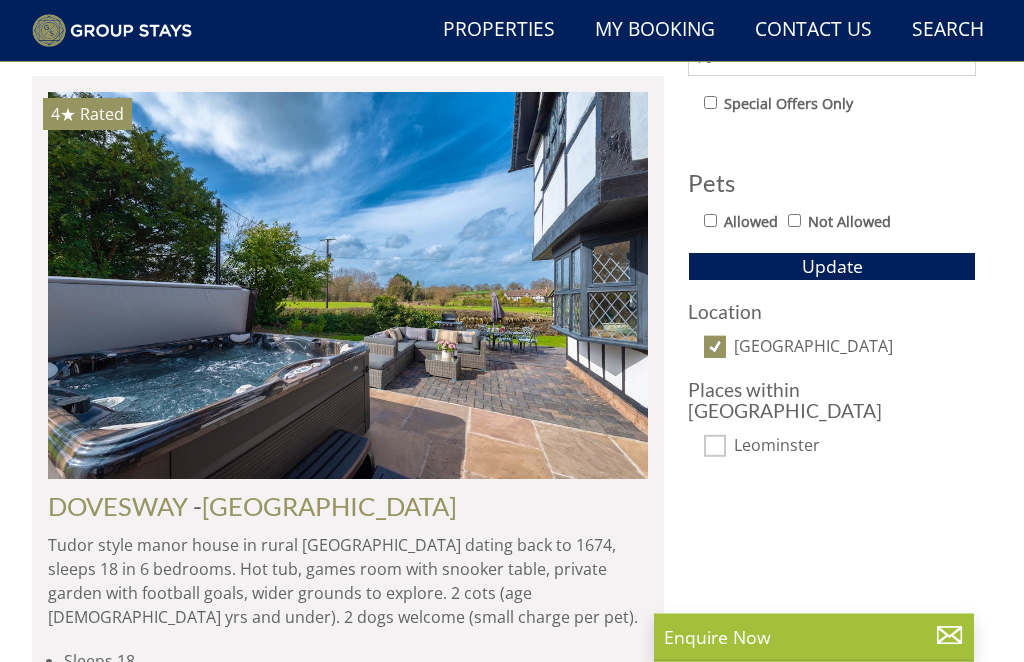 scroll, scrollTop: 1078, scrollLeft: 0, axis: vertical 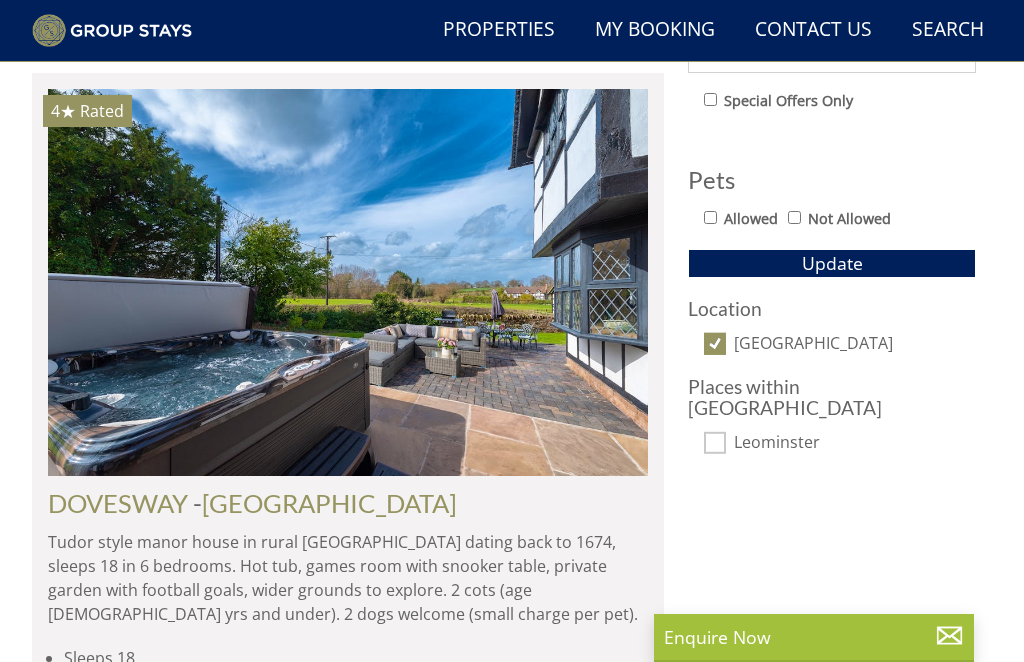 click on "Places within Herefordshire
Leominster" at bounding box center [832, 415] 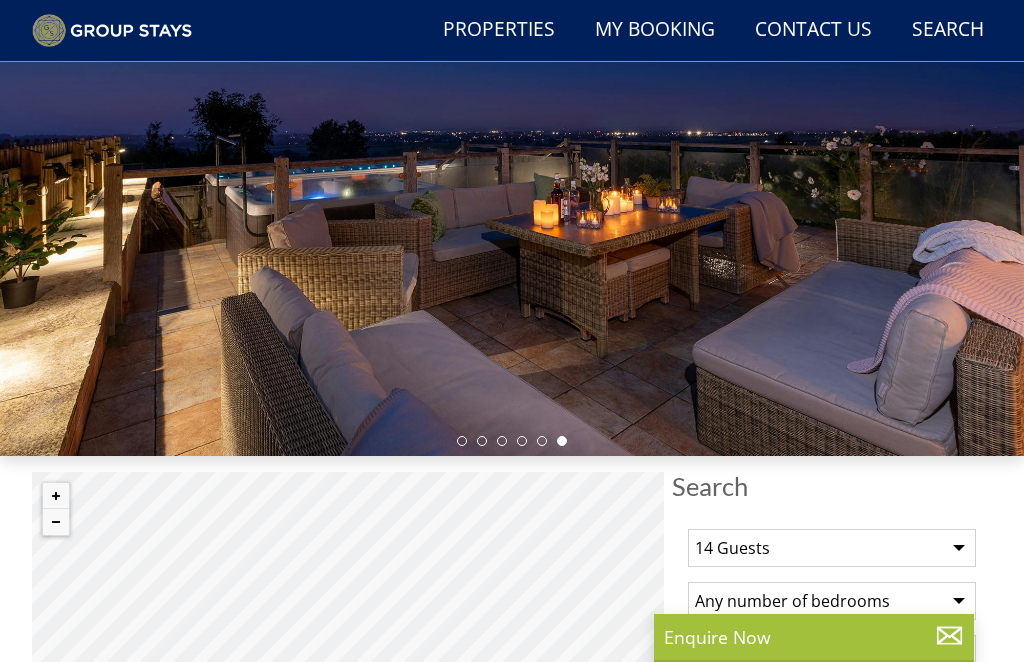 scroll, scrollTop: 0, scrollLeft: 0, axis: both 